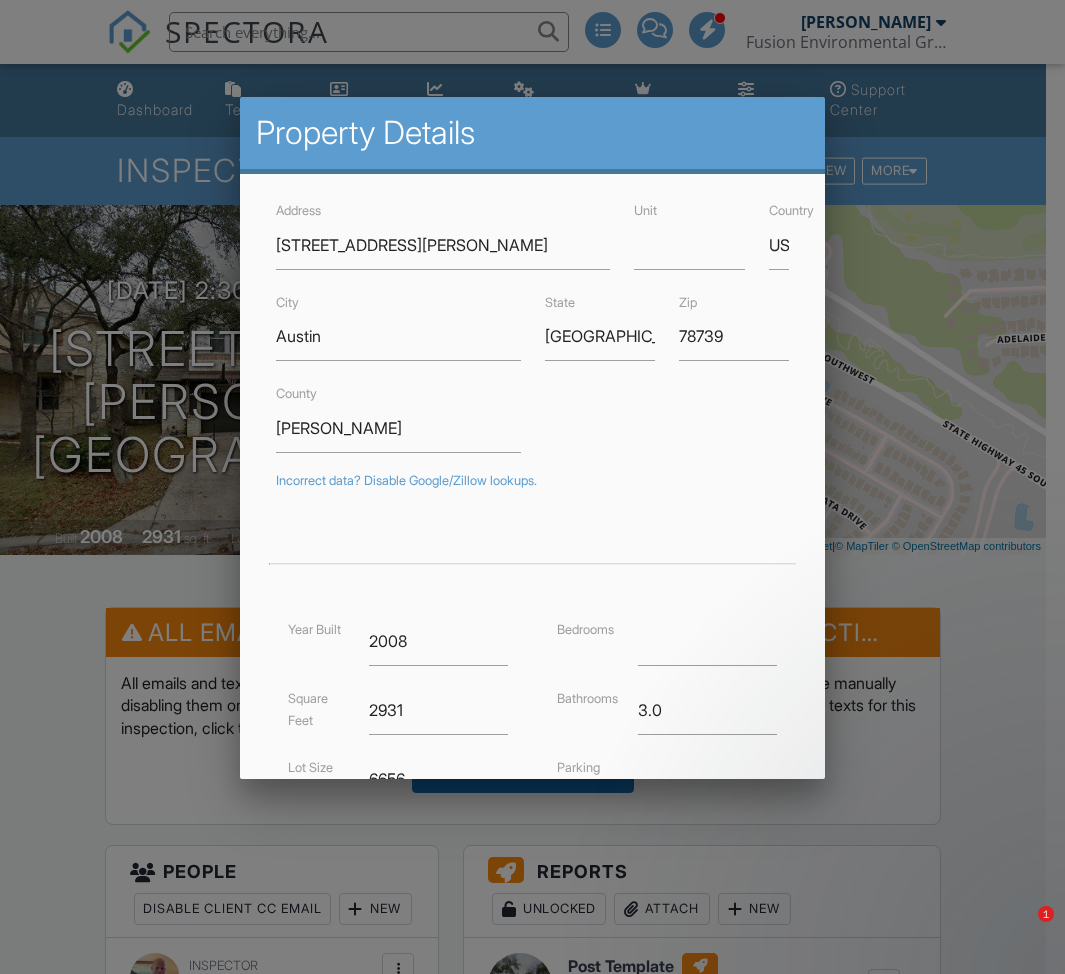 scroll, scrollTop: 0, scrollLeft: 0, axis: both 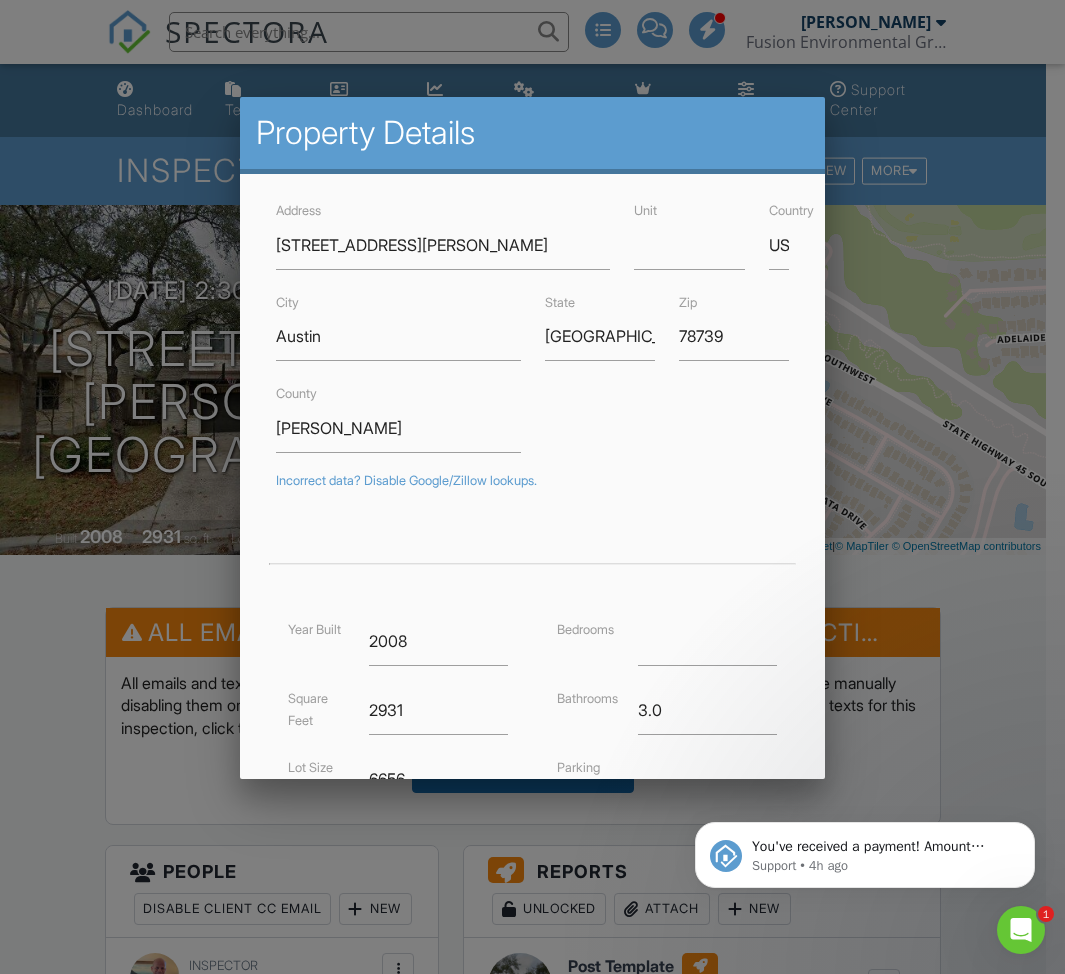 drag, startPoint x: 100, startPoint y: 231, endPoint x: 106, endPoint y: 204, distance: 27.658634 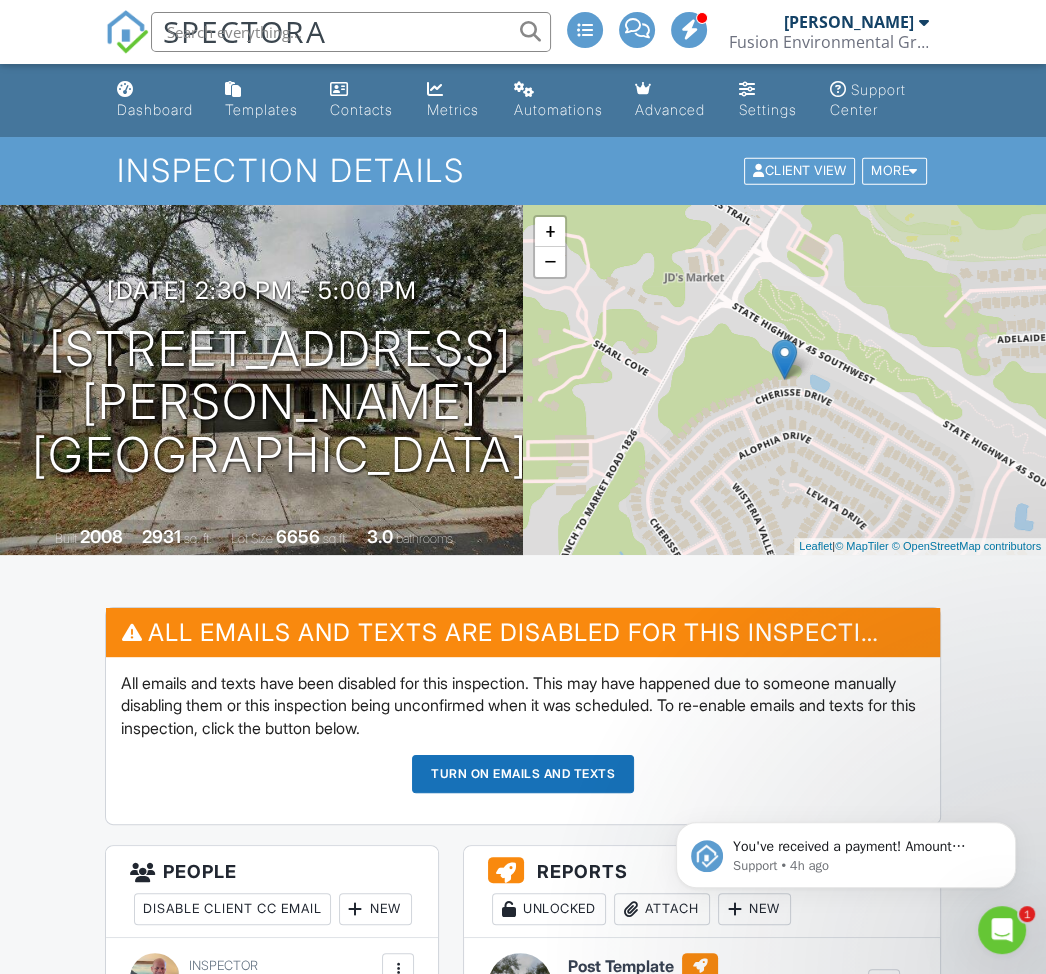 click at bounding box center (345, 32) 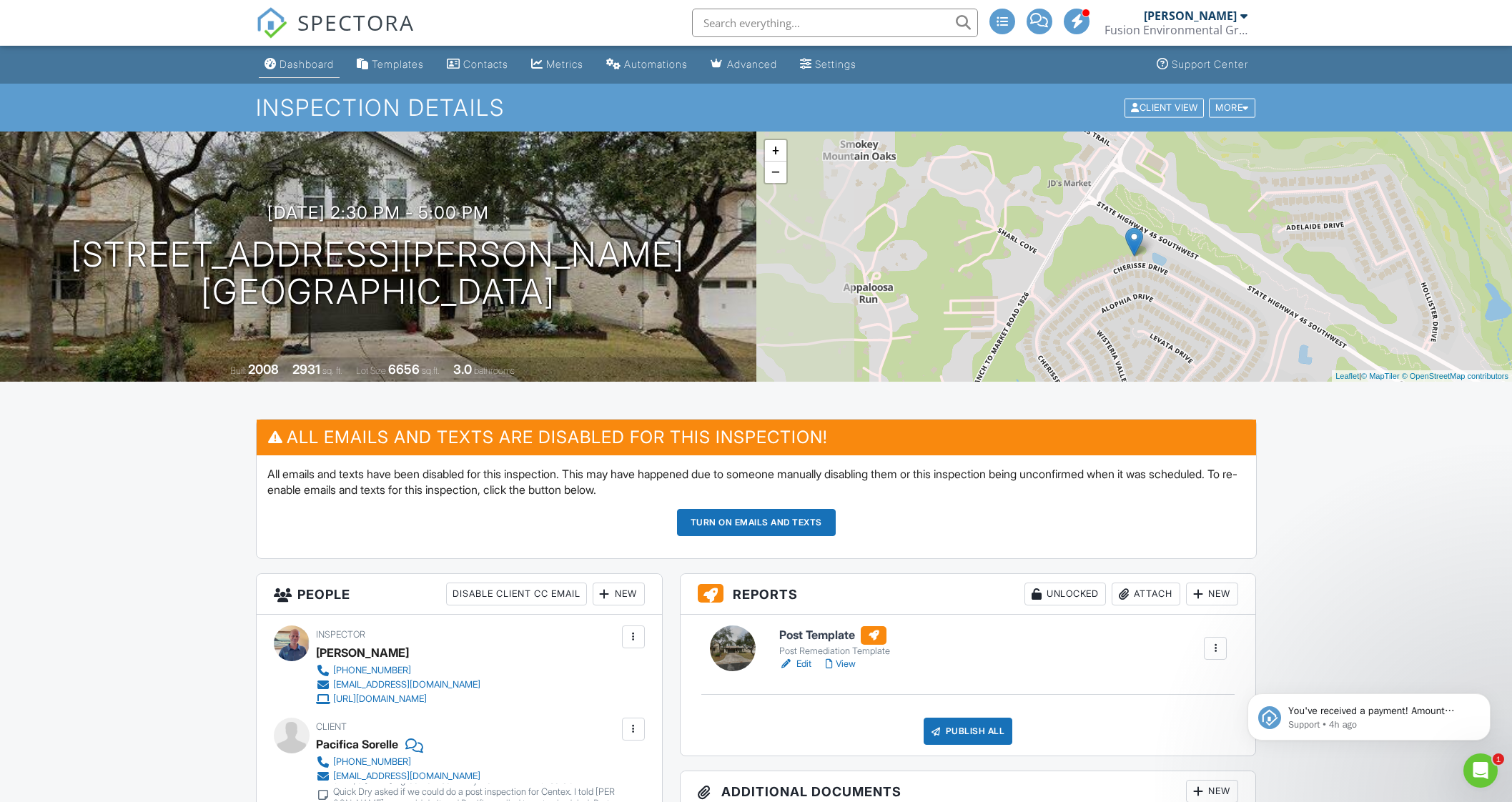 click on "Dashboard" at bounding box center (307, 64) 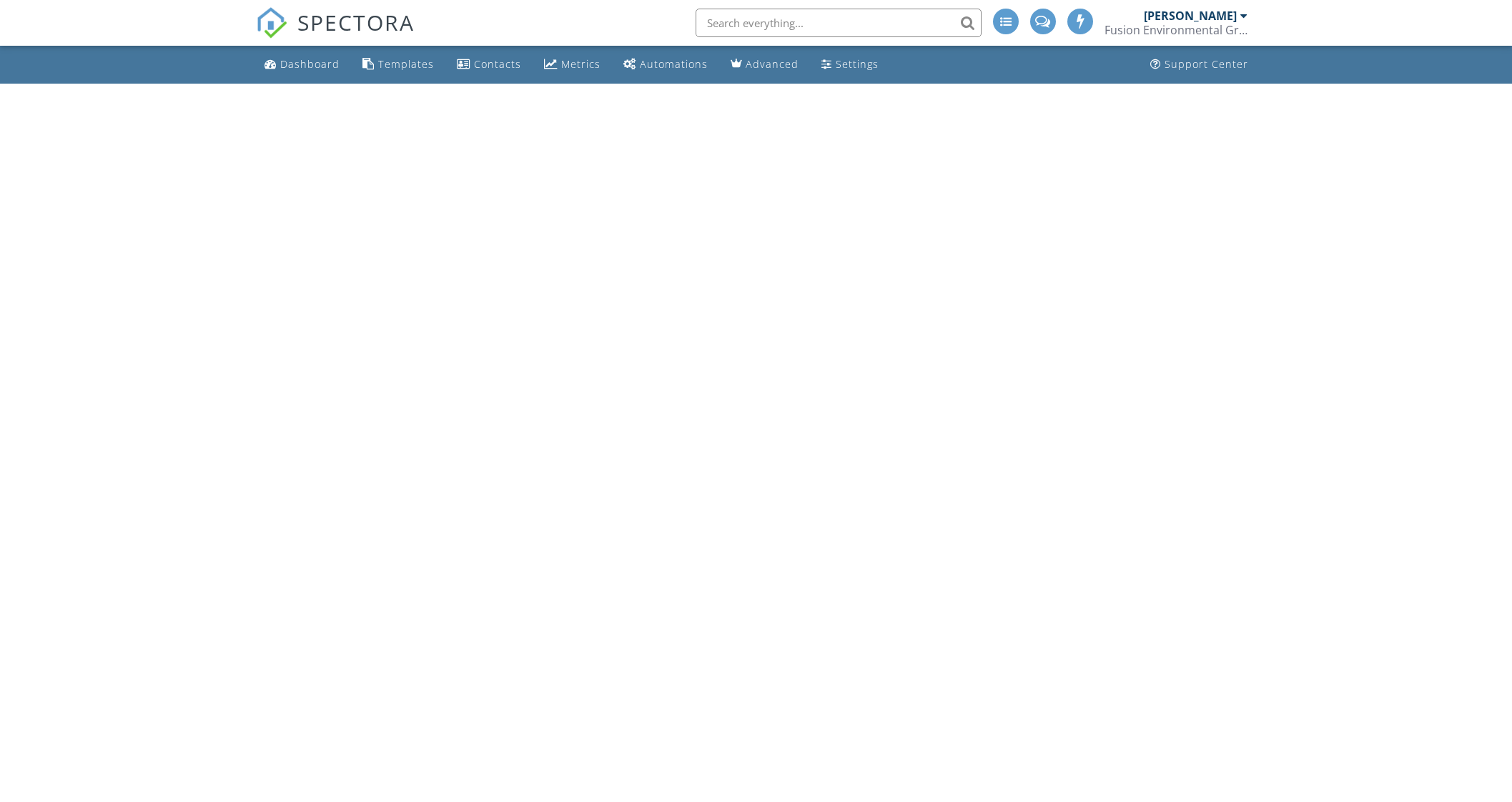 scroll, scrollTop: 0, scrollLeft: 0, axis: both 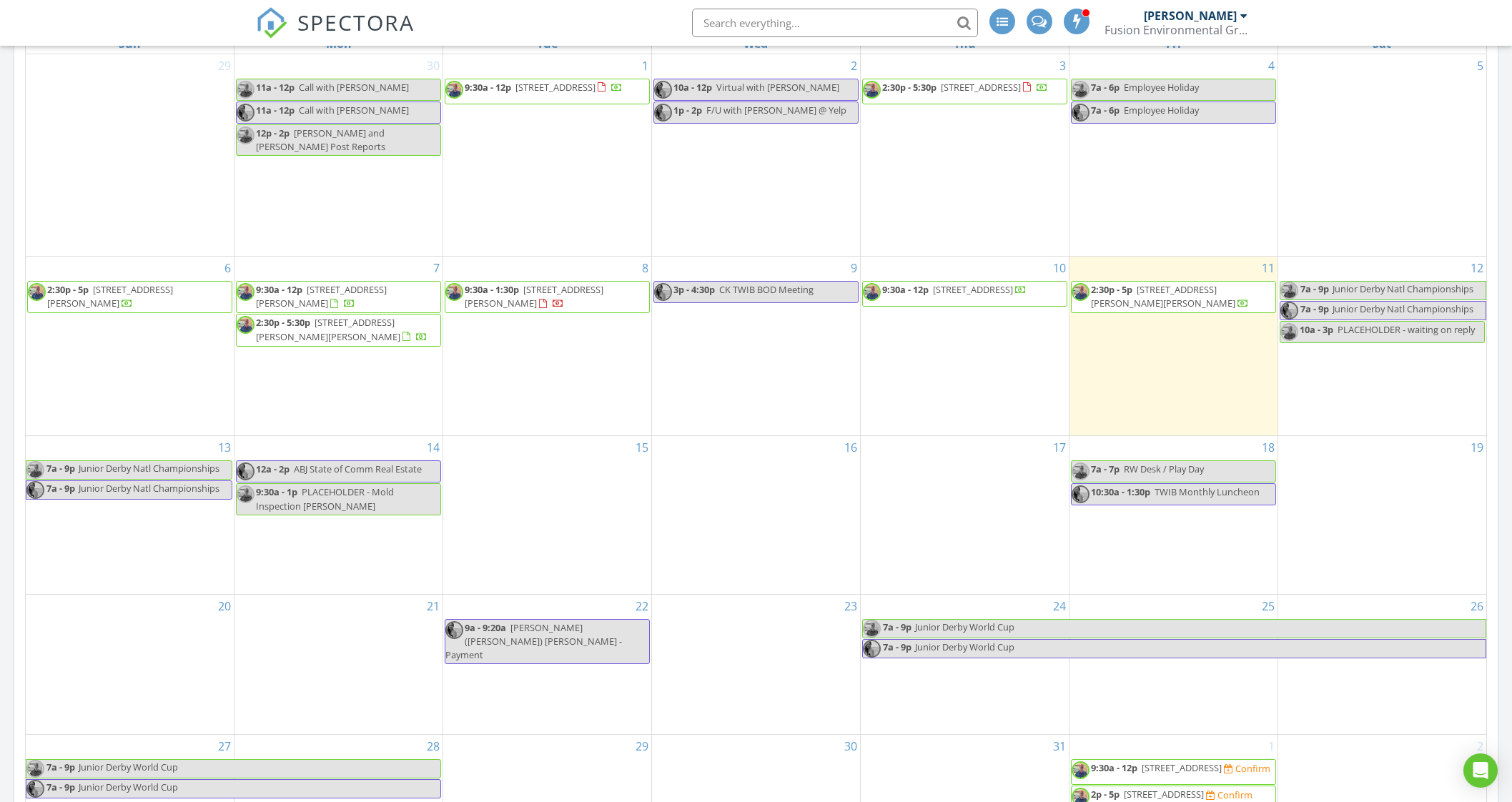 click on "14
12a - 2p
ABJ State of Comm Real Estate
9:30a - 1p
PLACEHOLDER - Mold Inspection Jamie" at bounding box center [338, 515] 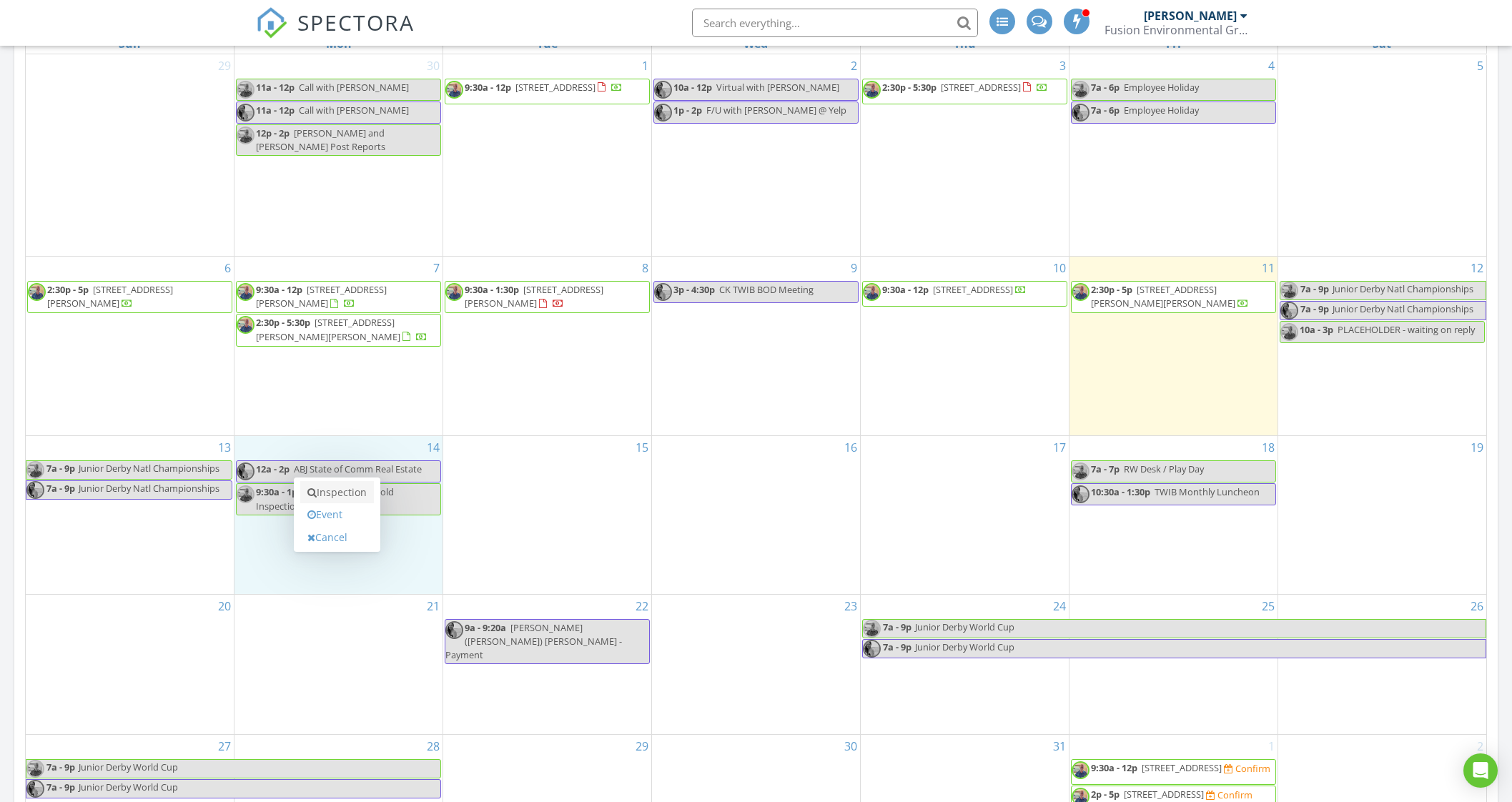 click on "Inspection" at bounding box center [337, 492] 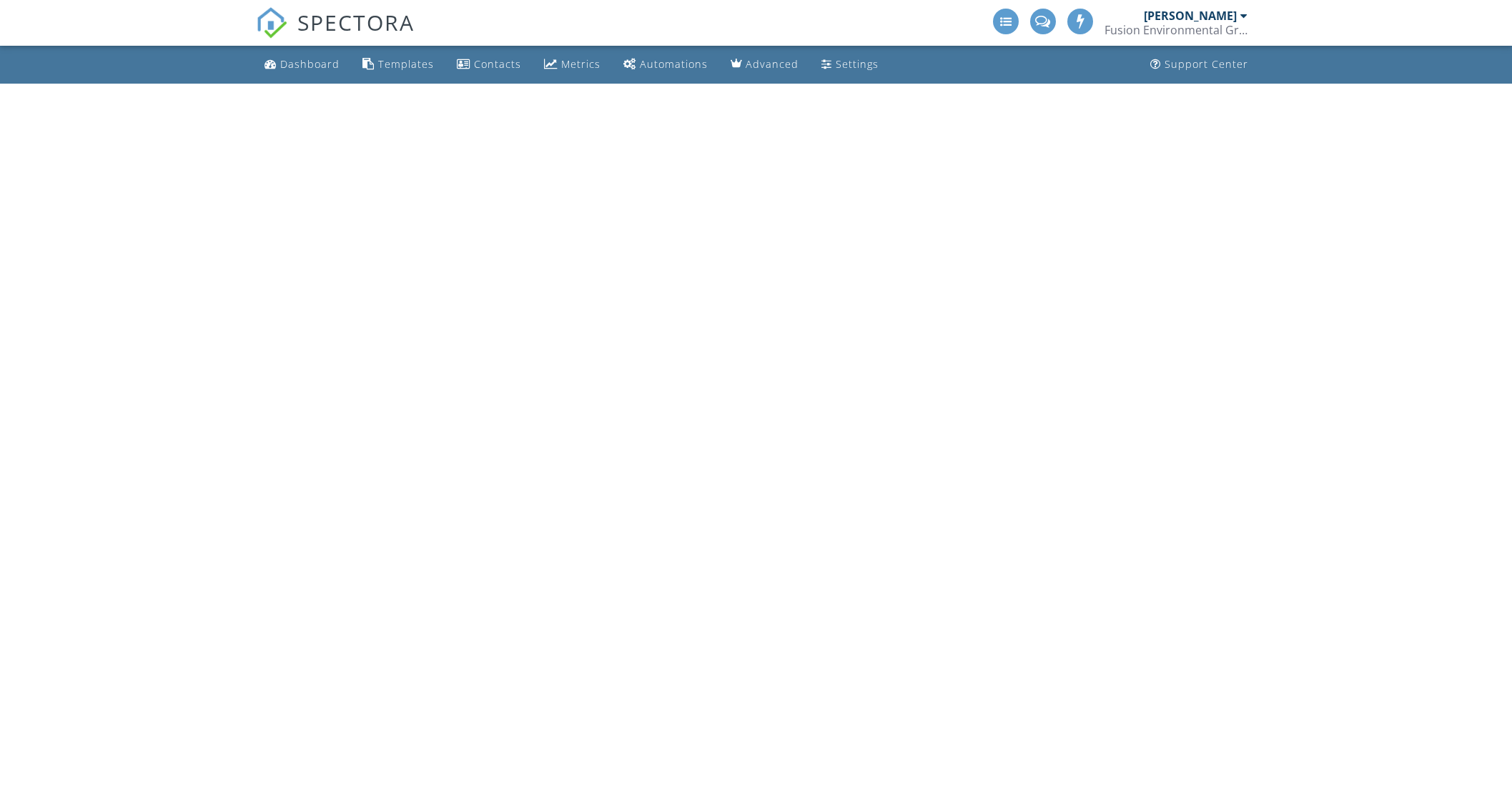 scroll, scrollTop: 0, scrollLeft: 0, axis: both 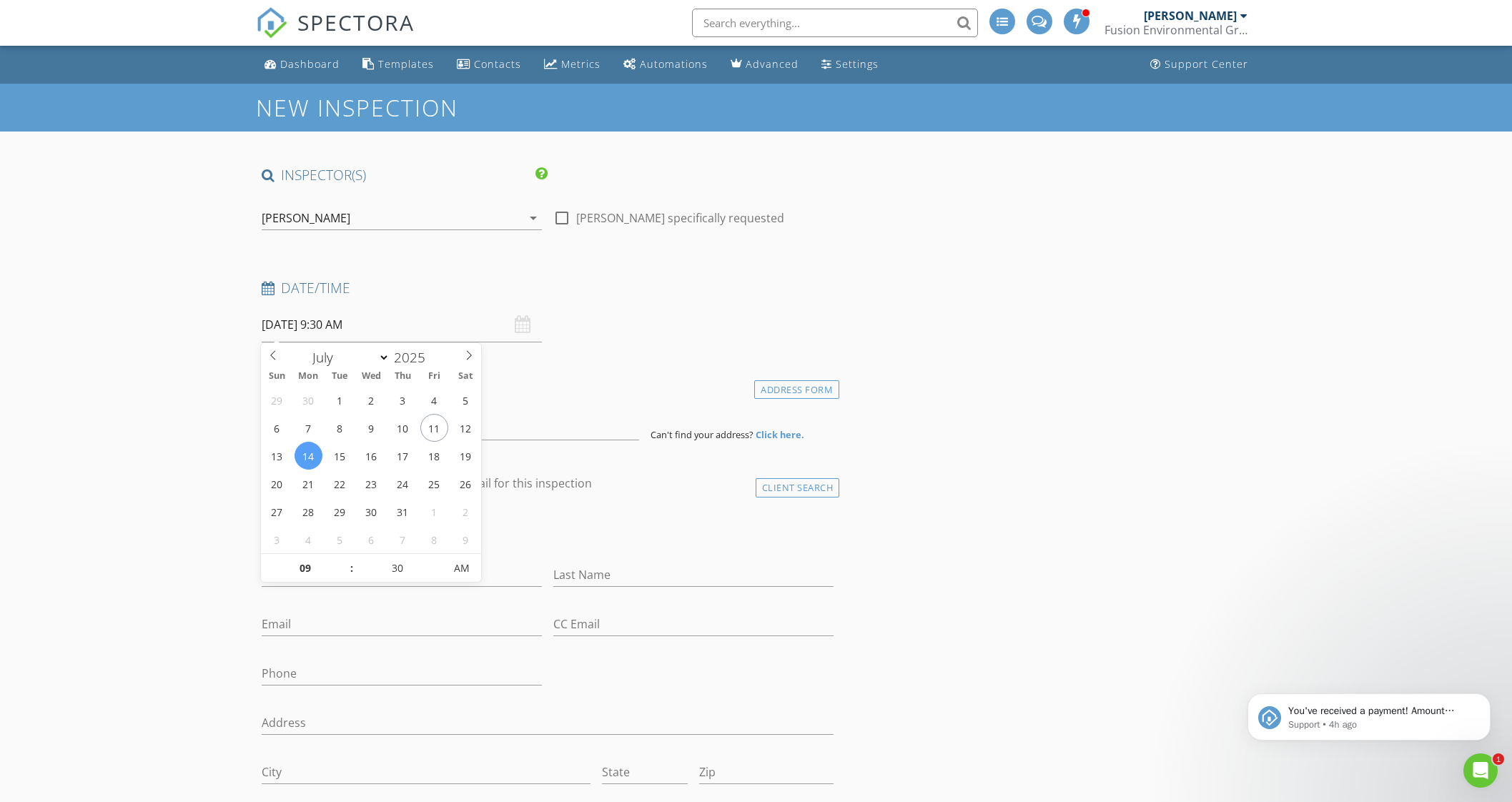 click on "07/14/2025 9:30 AM" at bounding box center (402, 325) 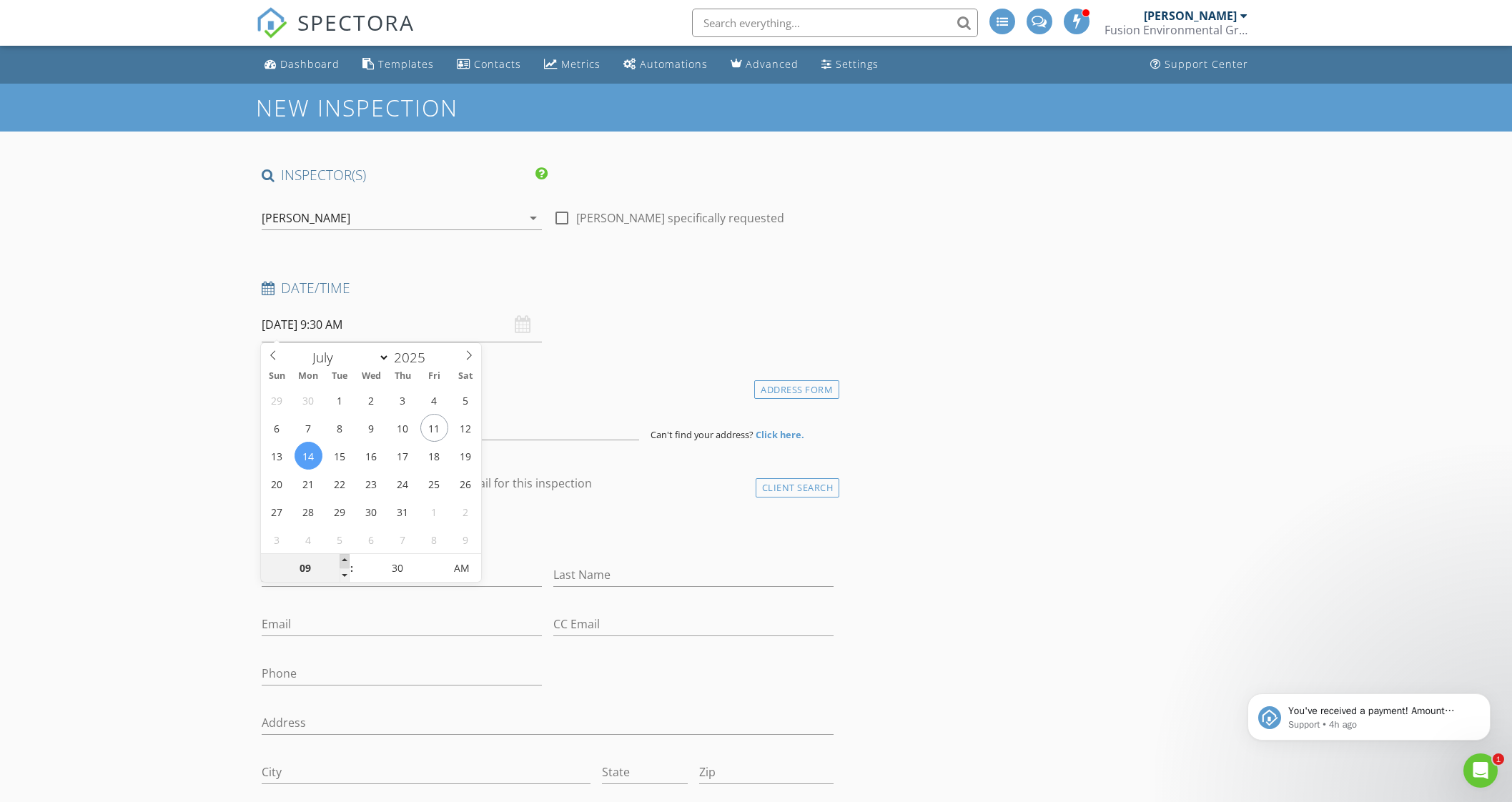 type on "10" 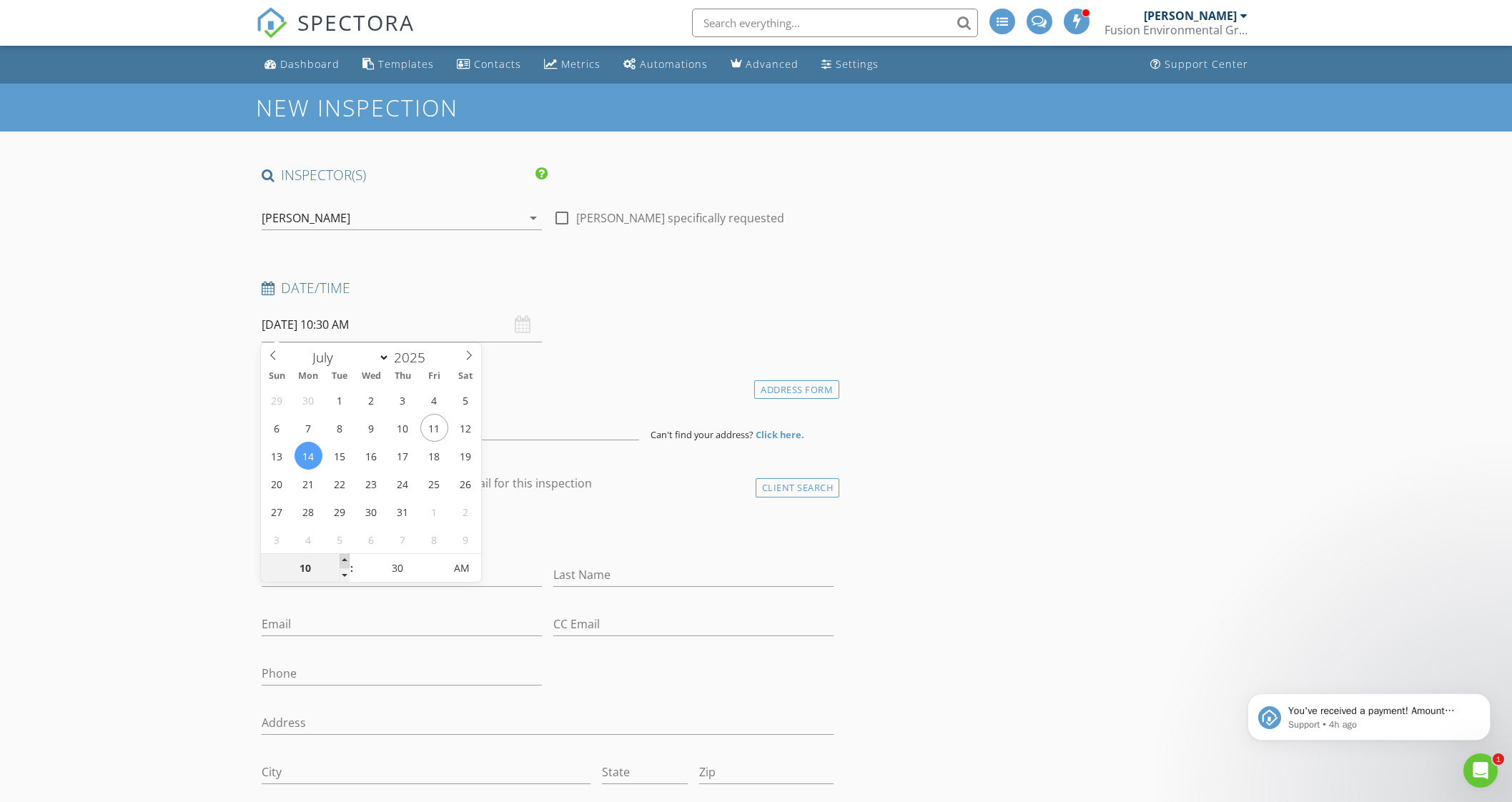 click at bounding box center [345, 561] 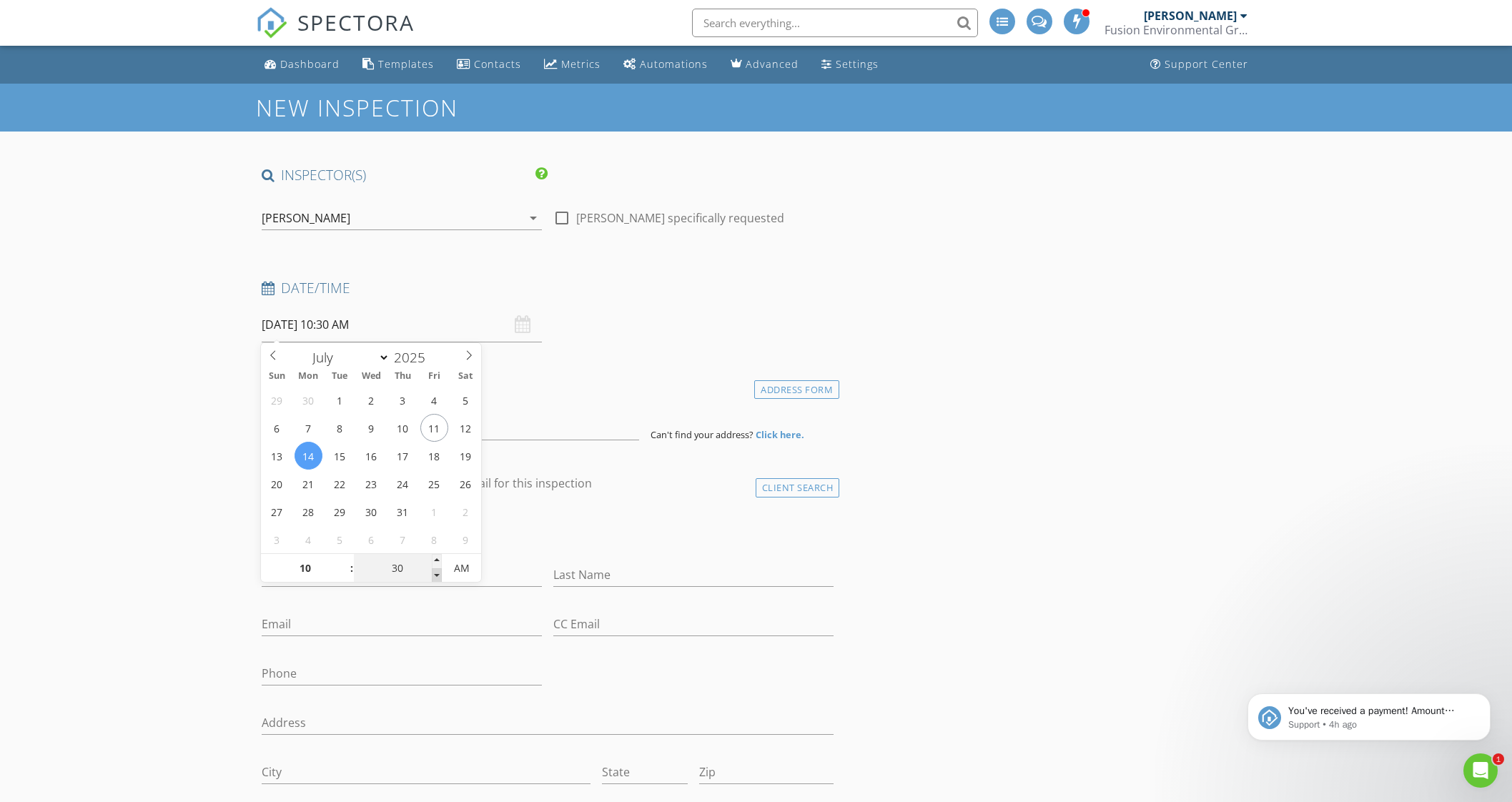 type on "25" 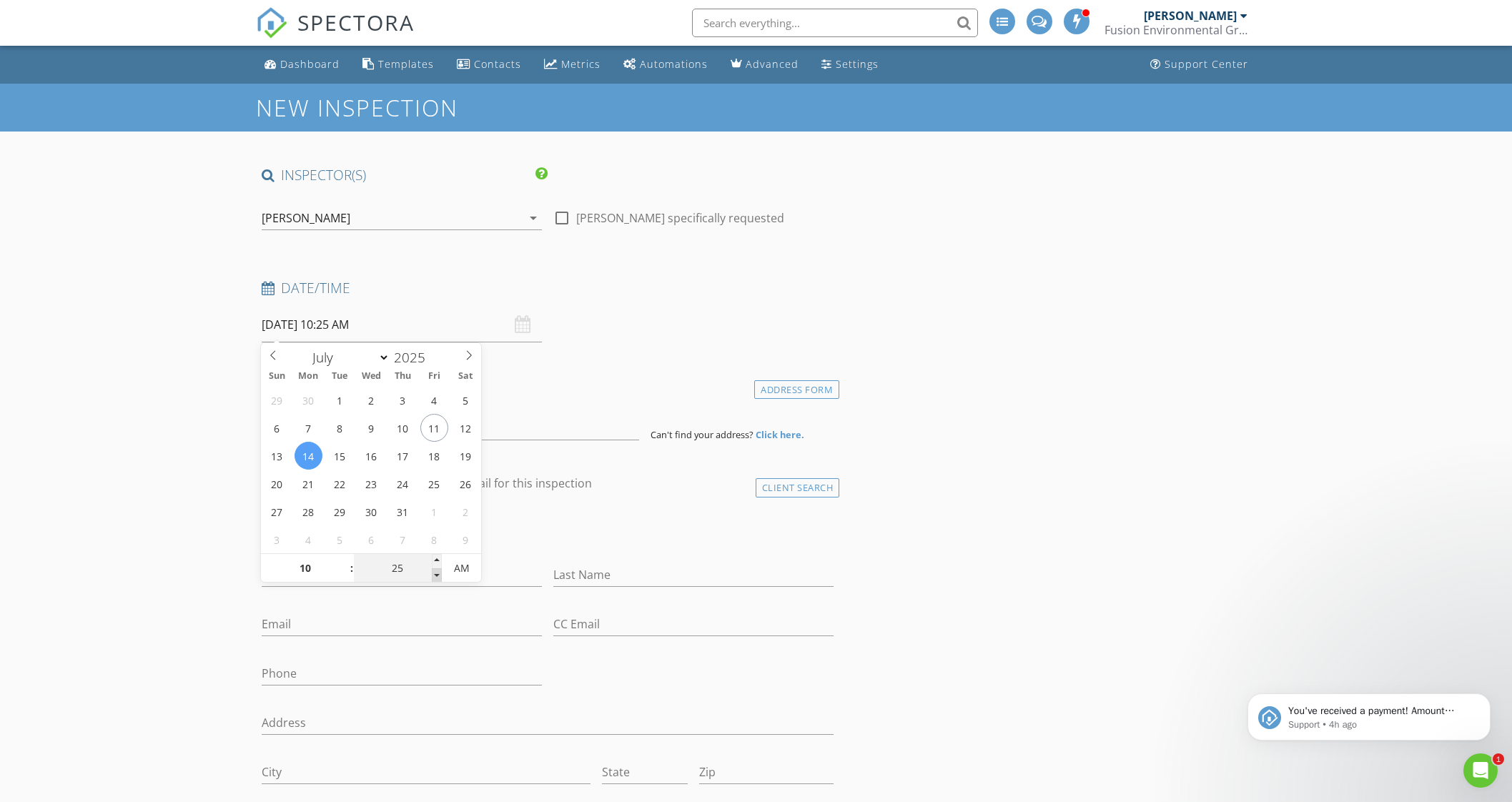 click at bounding box center [437, 575] 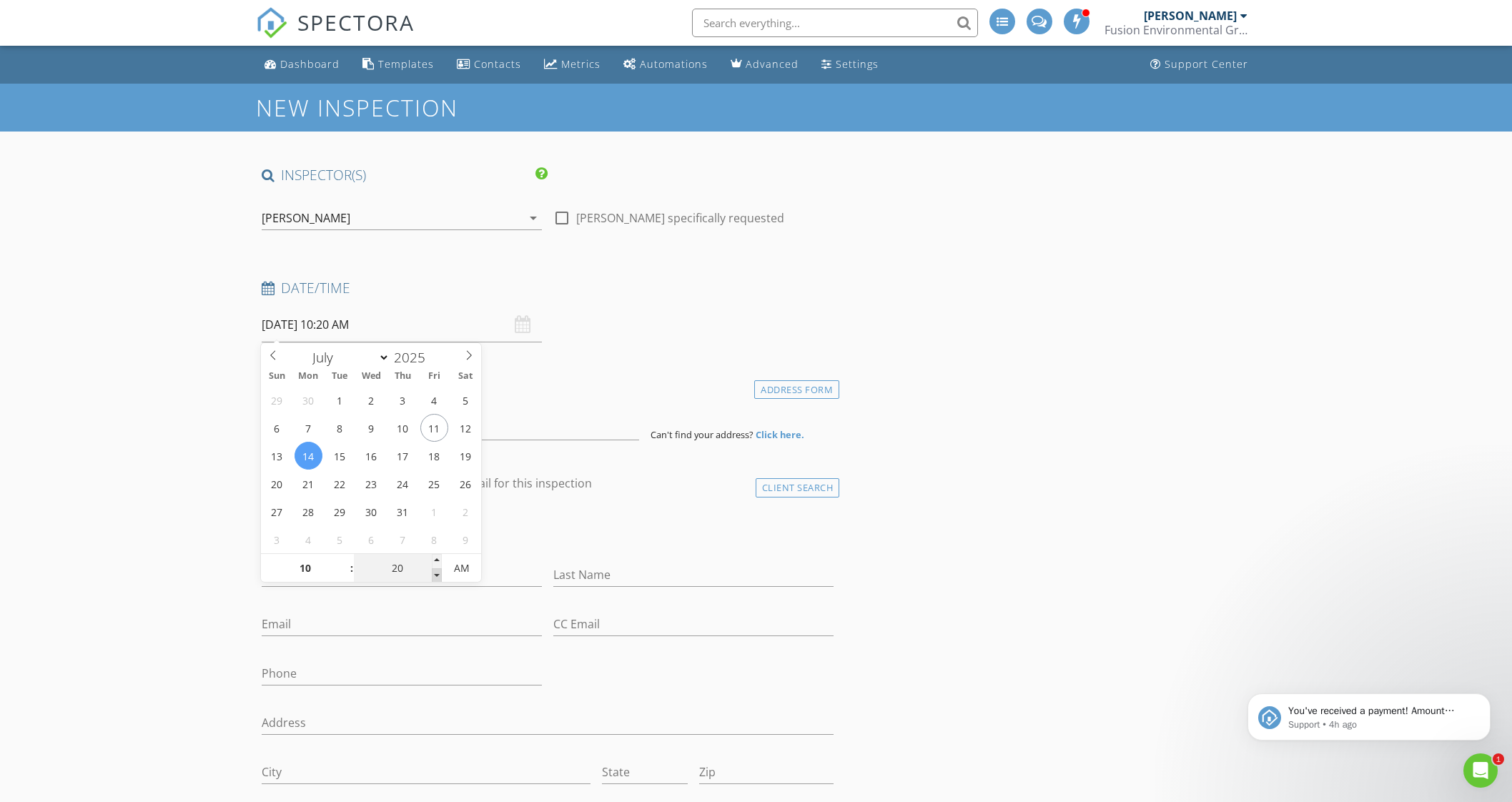 click at bounding box center (437, 575) 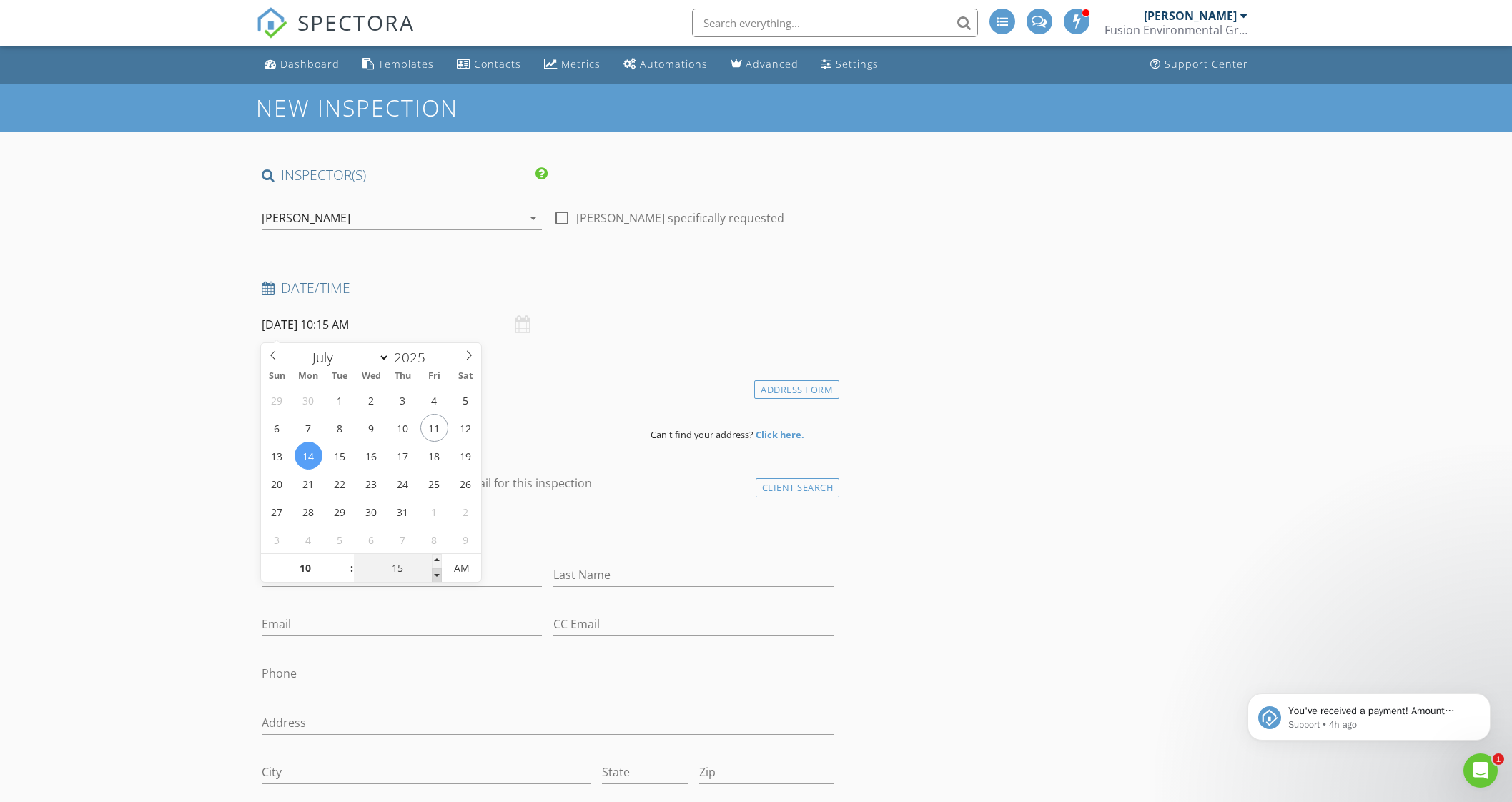 click at bounding box center [437, 575] 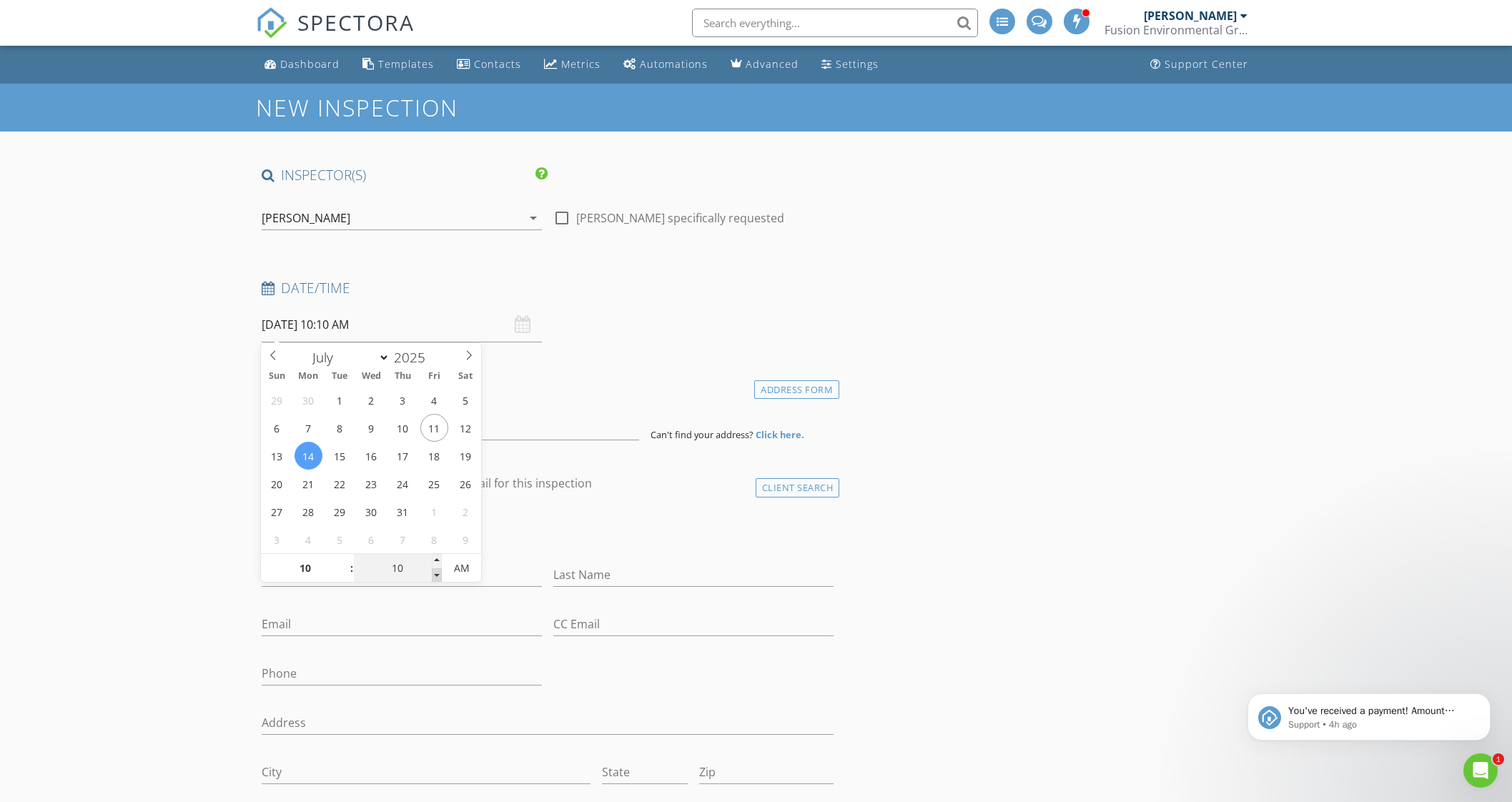 click at bounding box center (437, 575) 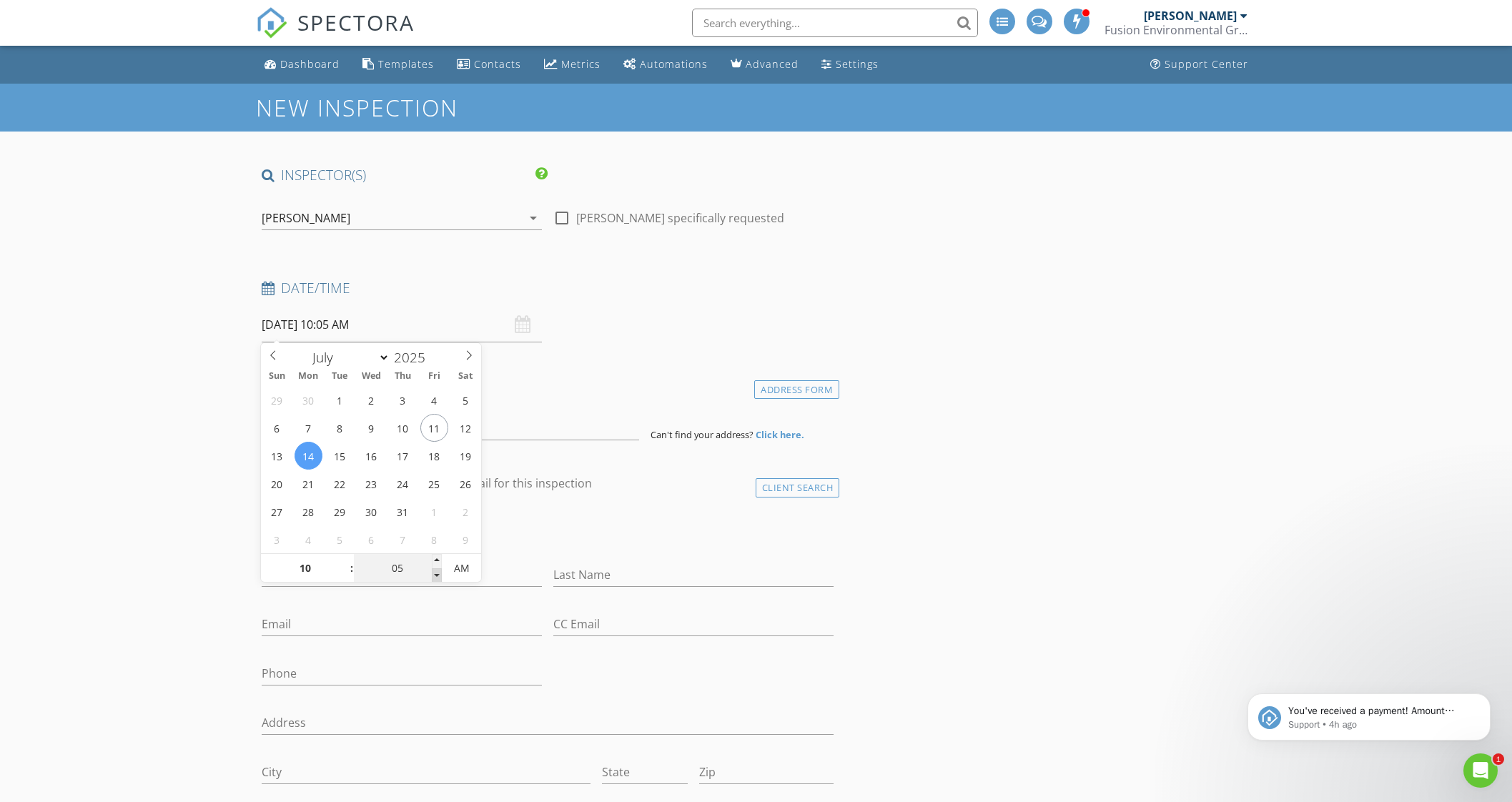 click at bounding box center (437, 575) 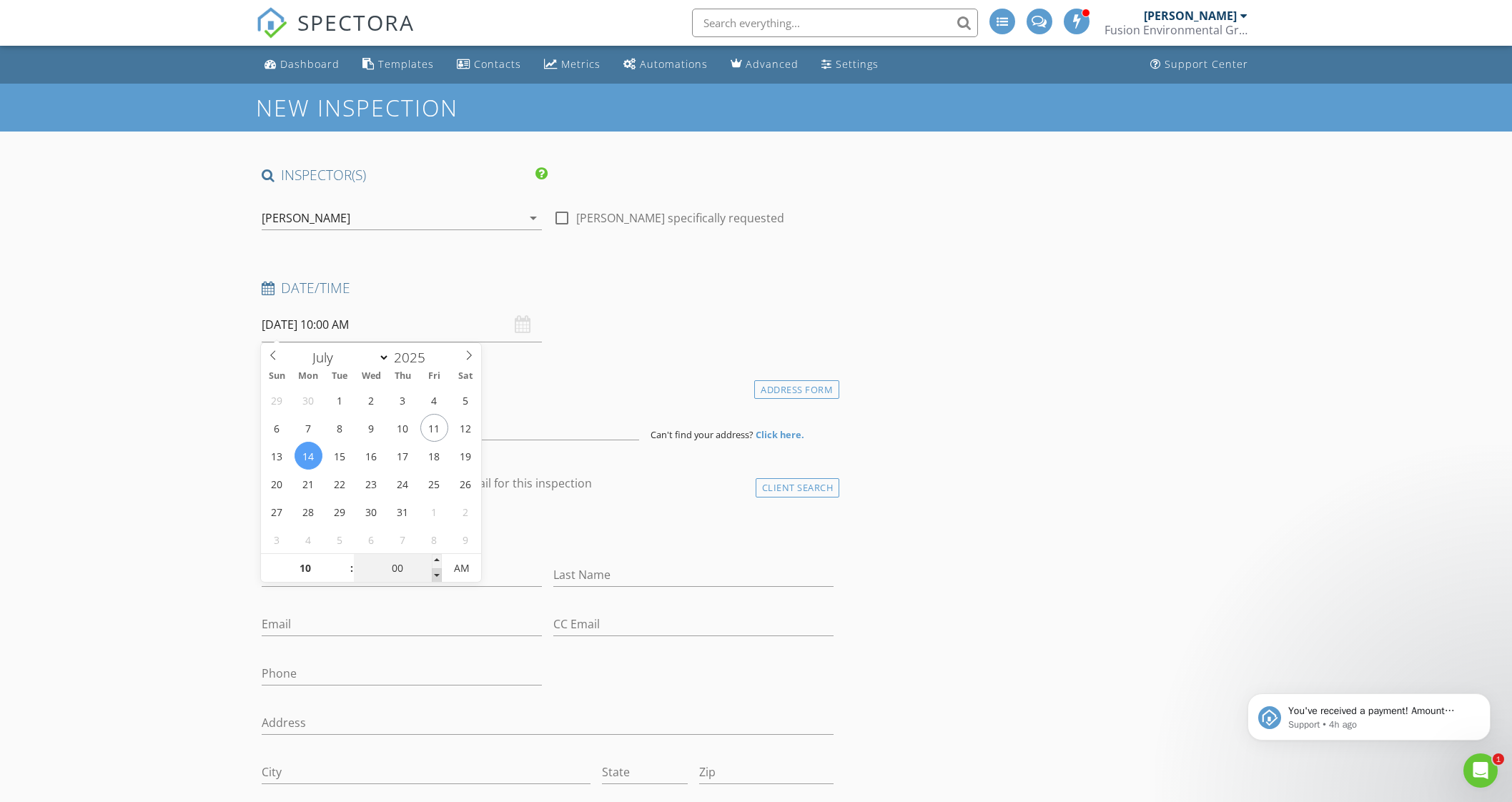 click at bounding box center (437, 575) 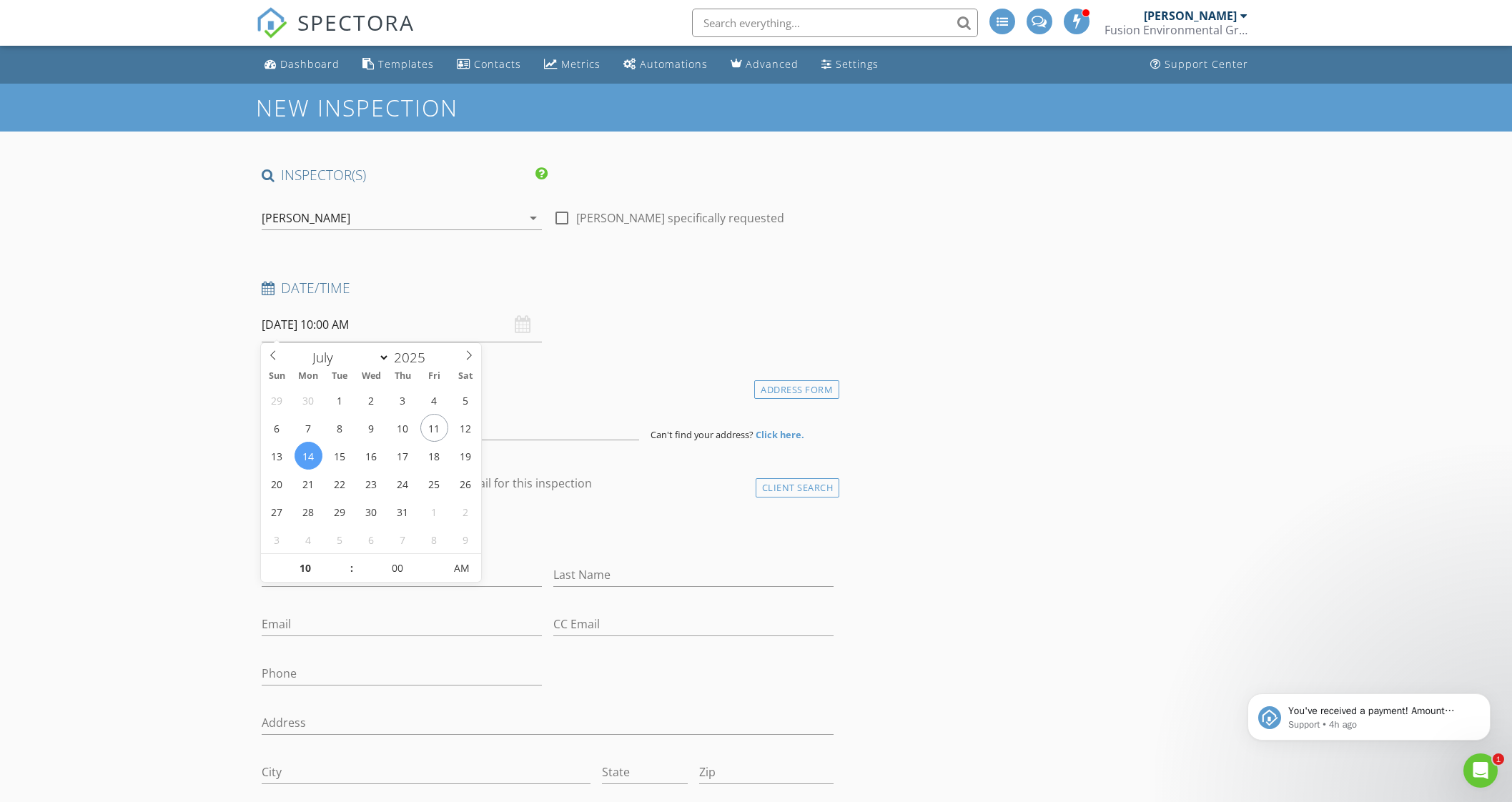 drag, startPoint x: 604, startPoint y: 349, endPoint x: 570, endPoint y: 380, distance: 46.010868 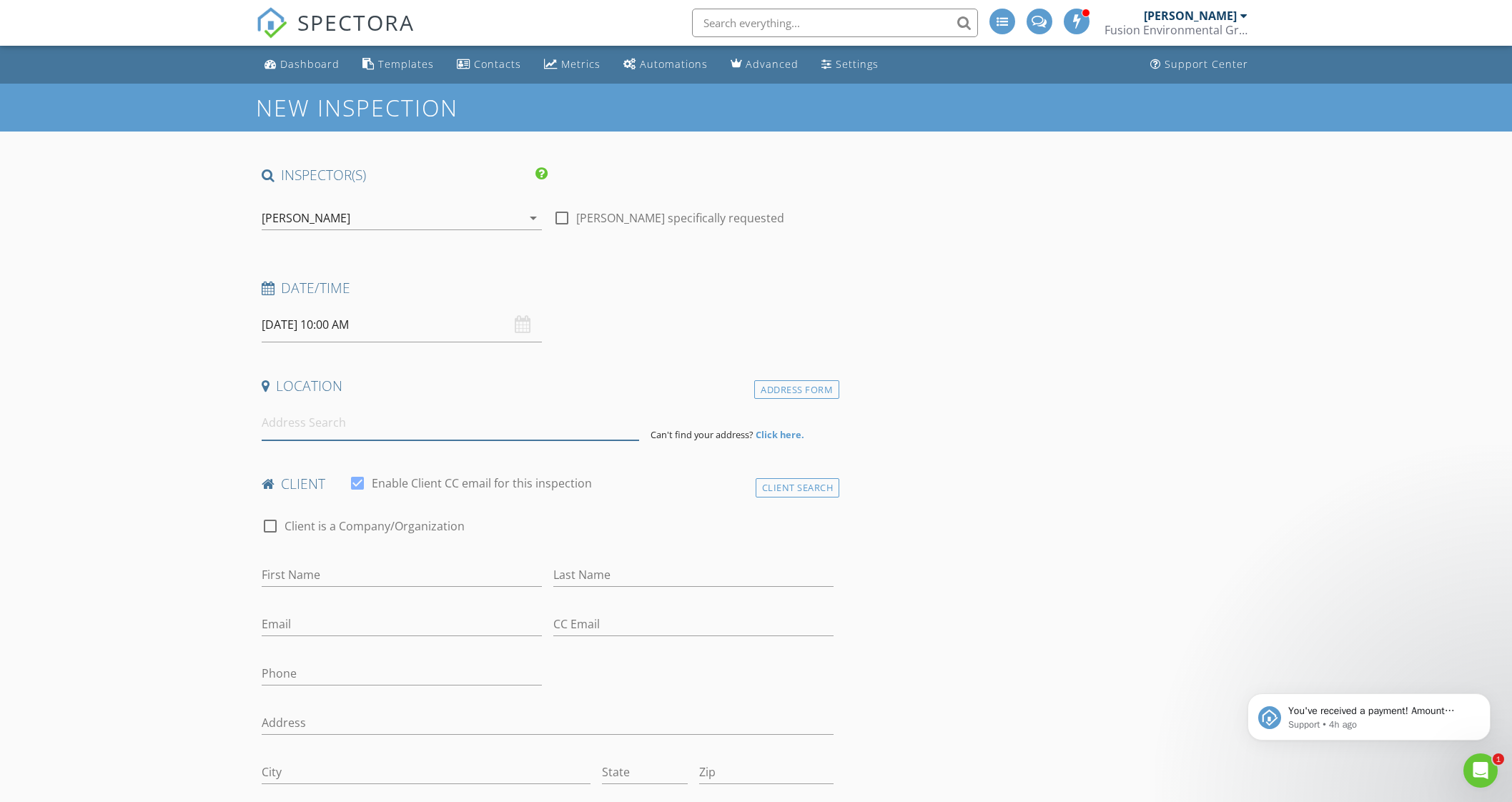 click at bounding box center (450, 422) 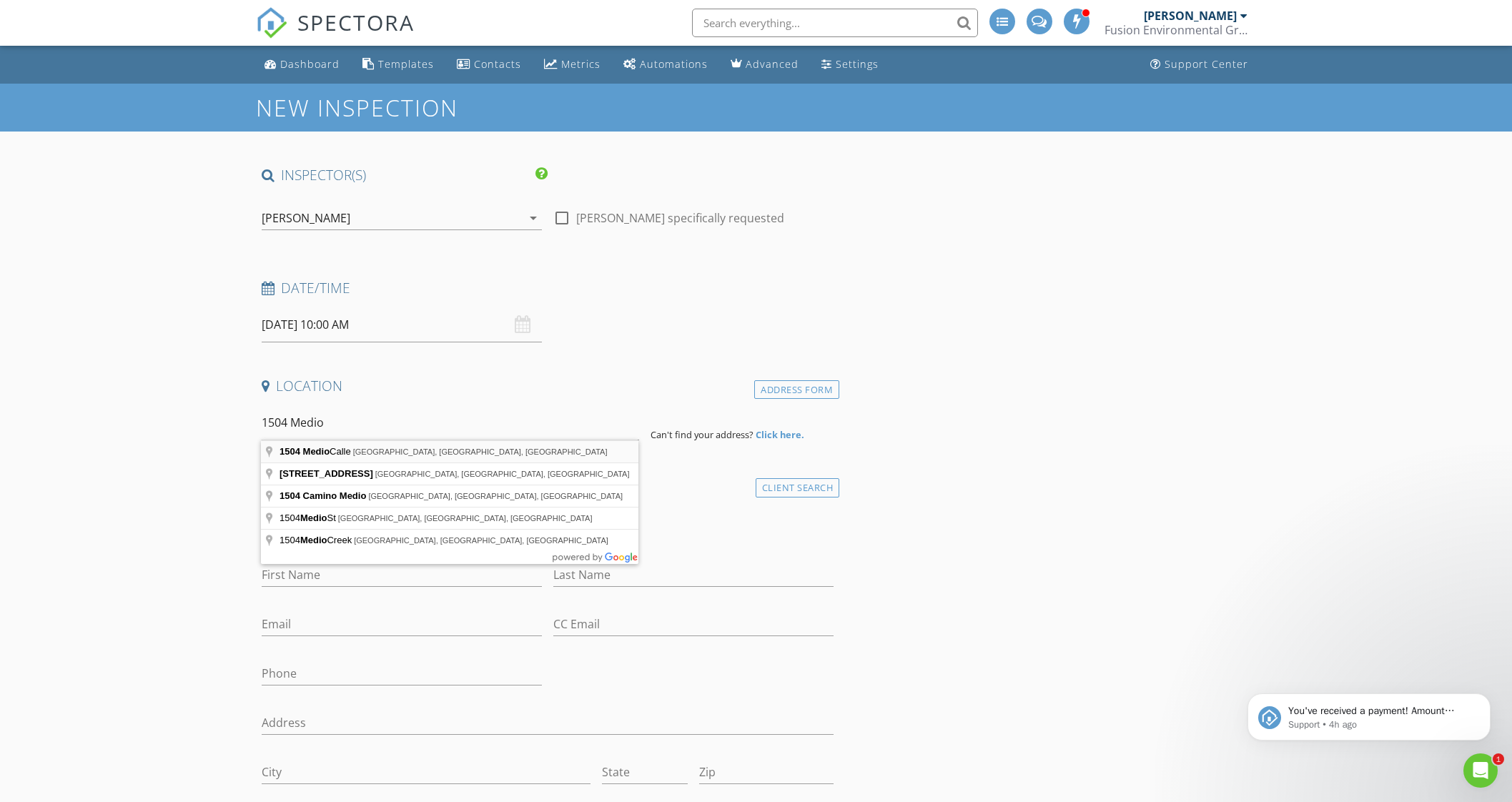 type on "1504 Medio Calle, Austin, TX, USA" 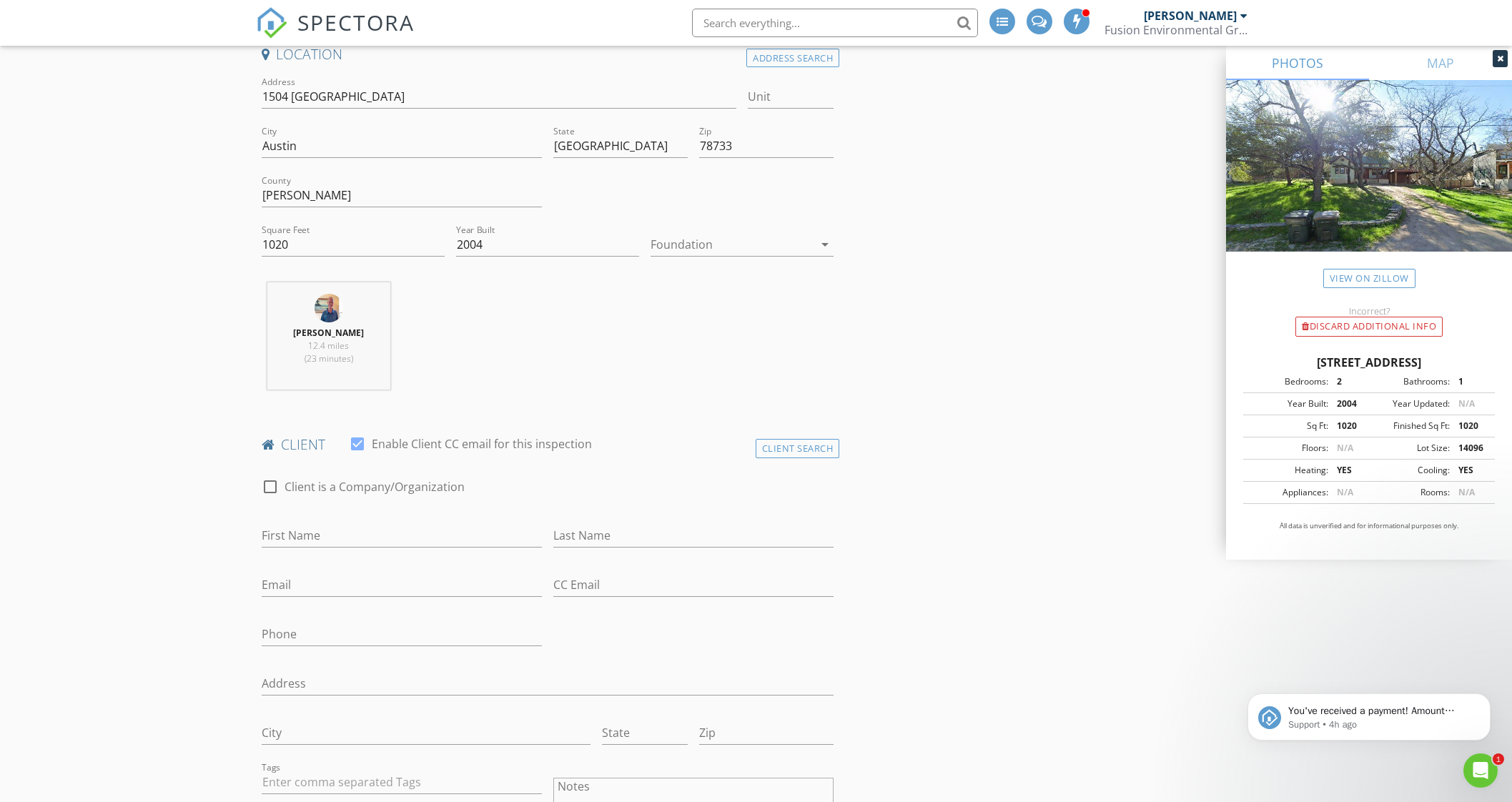scroll, scrollTop: 357, scrollLeft: 0, axis: vertical 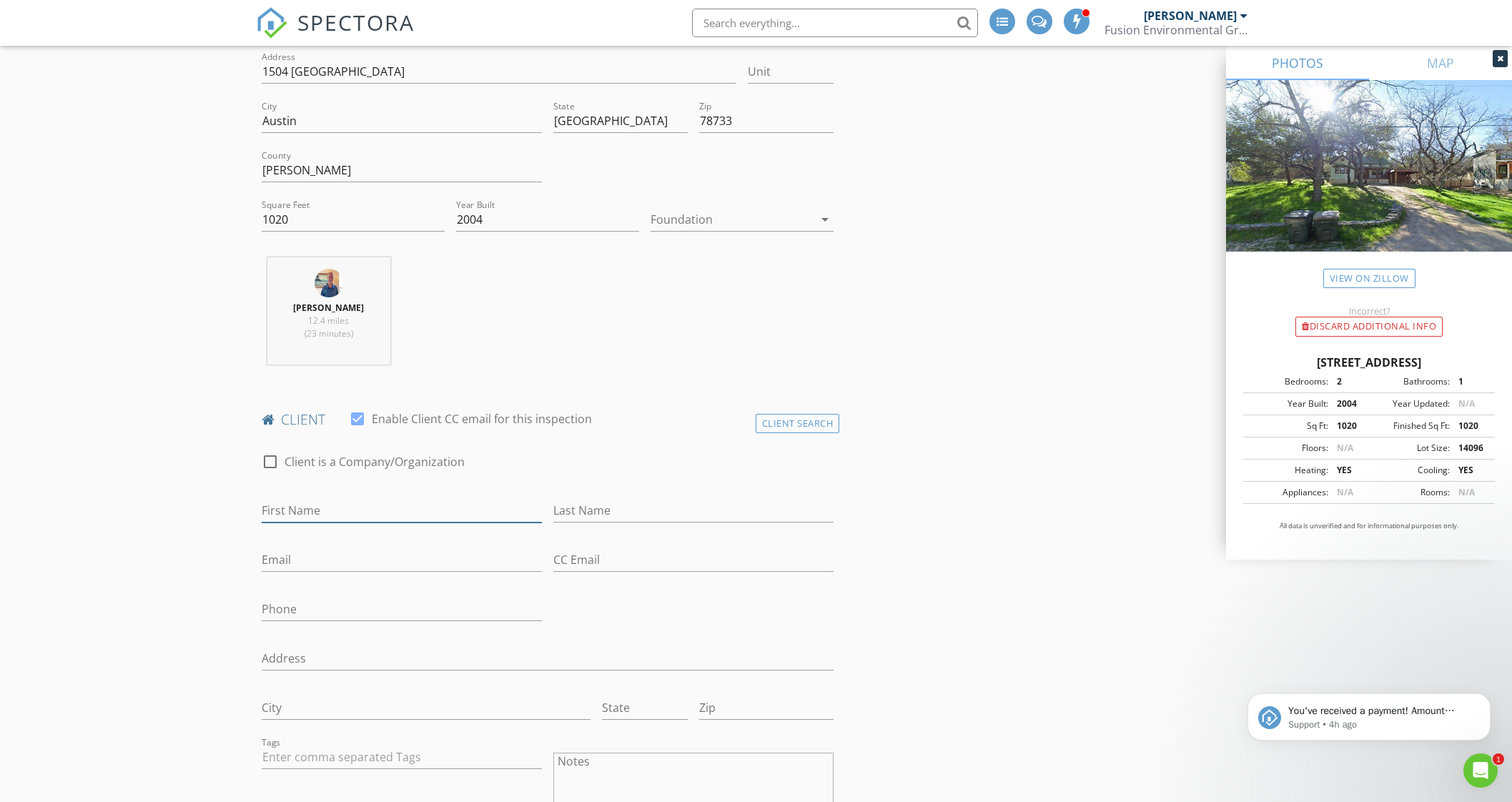 click on "First Name" at bounding box center [402, 510] 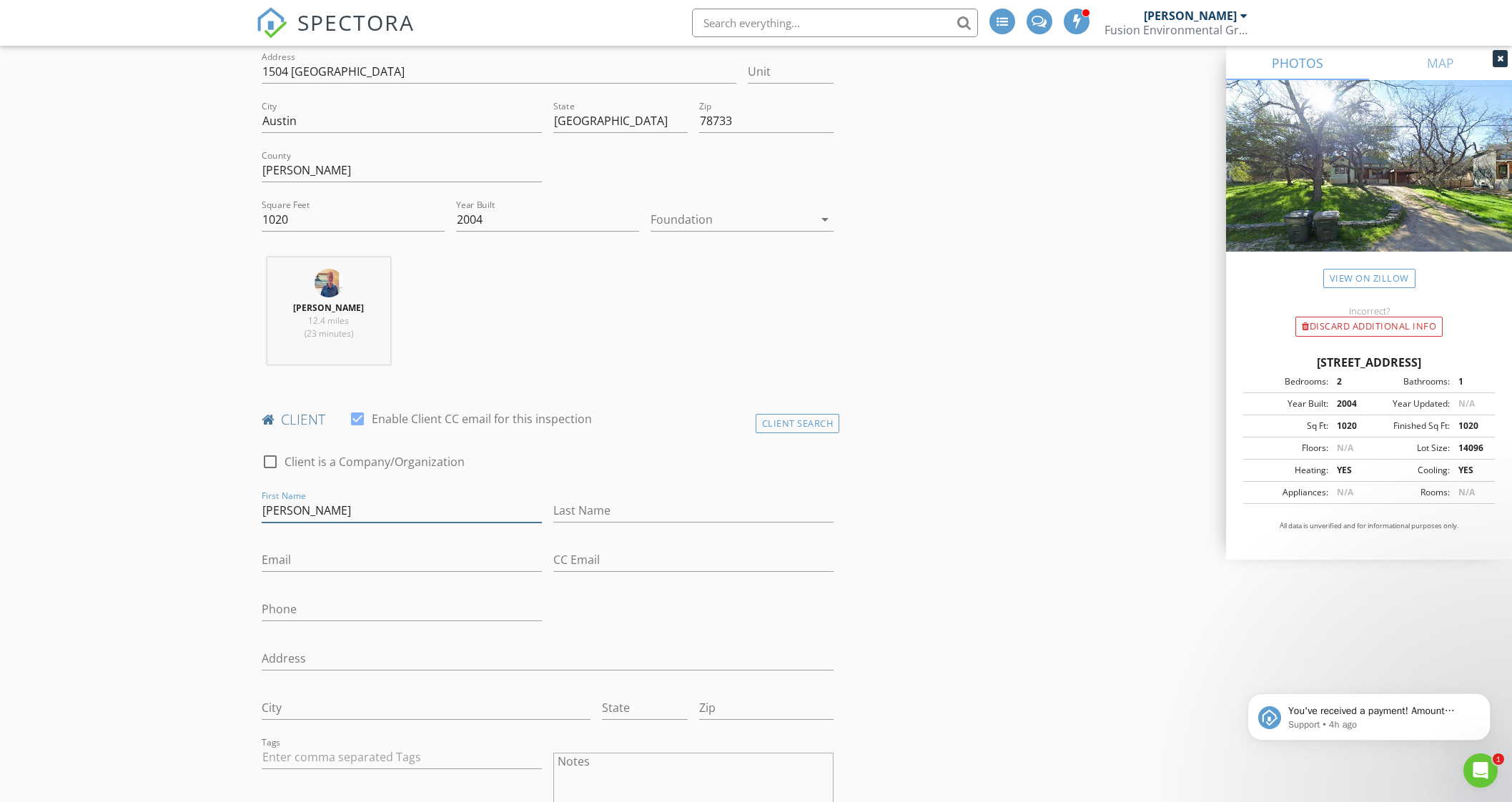 type on "Jamie" 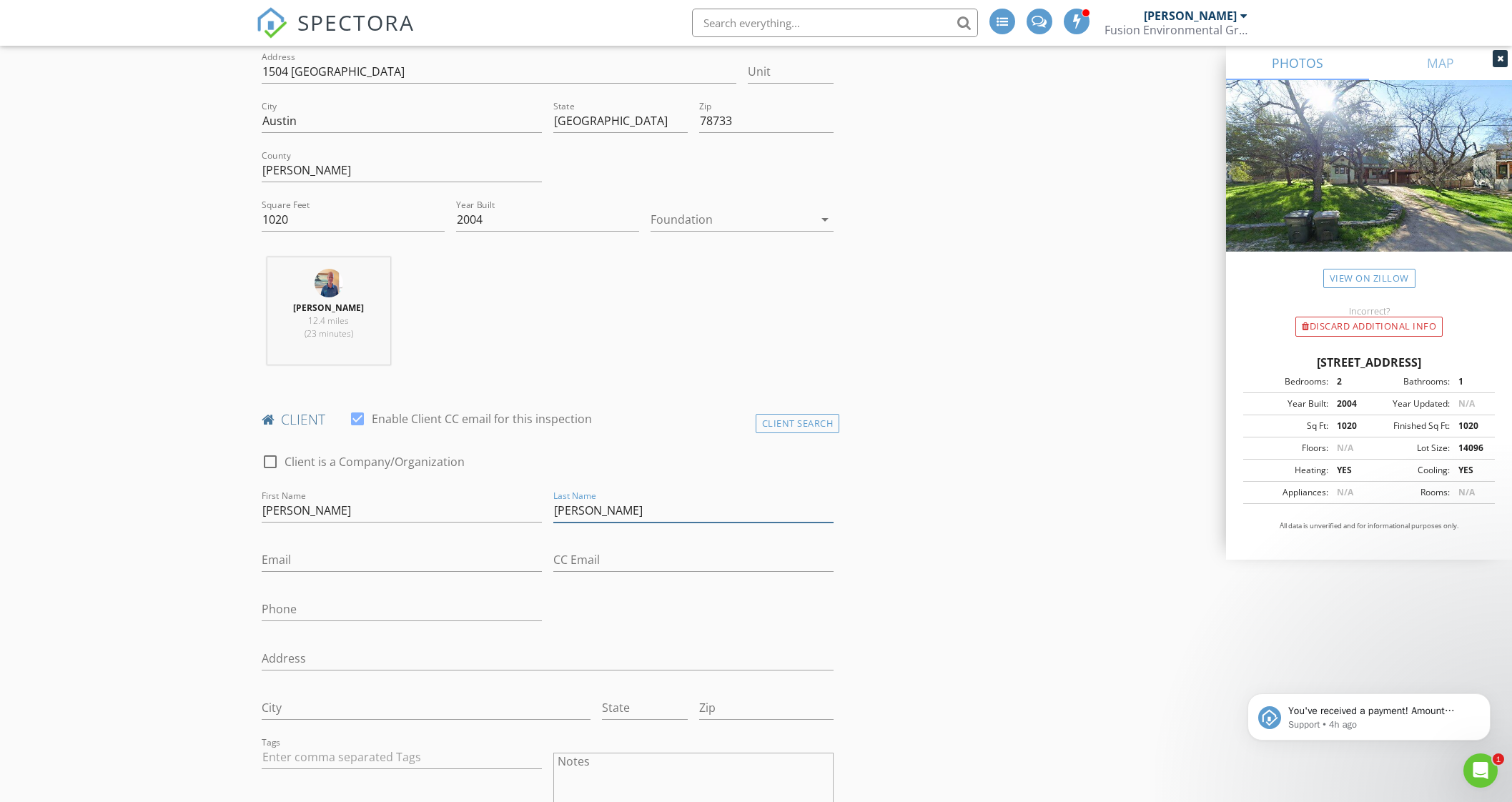 type on "Delgado" 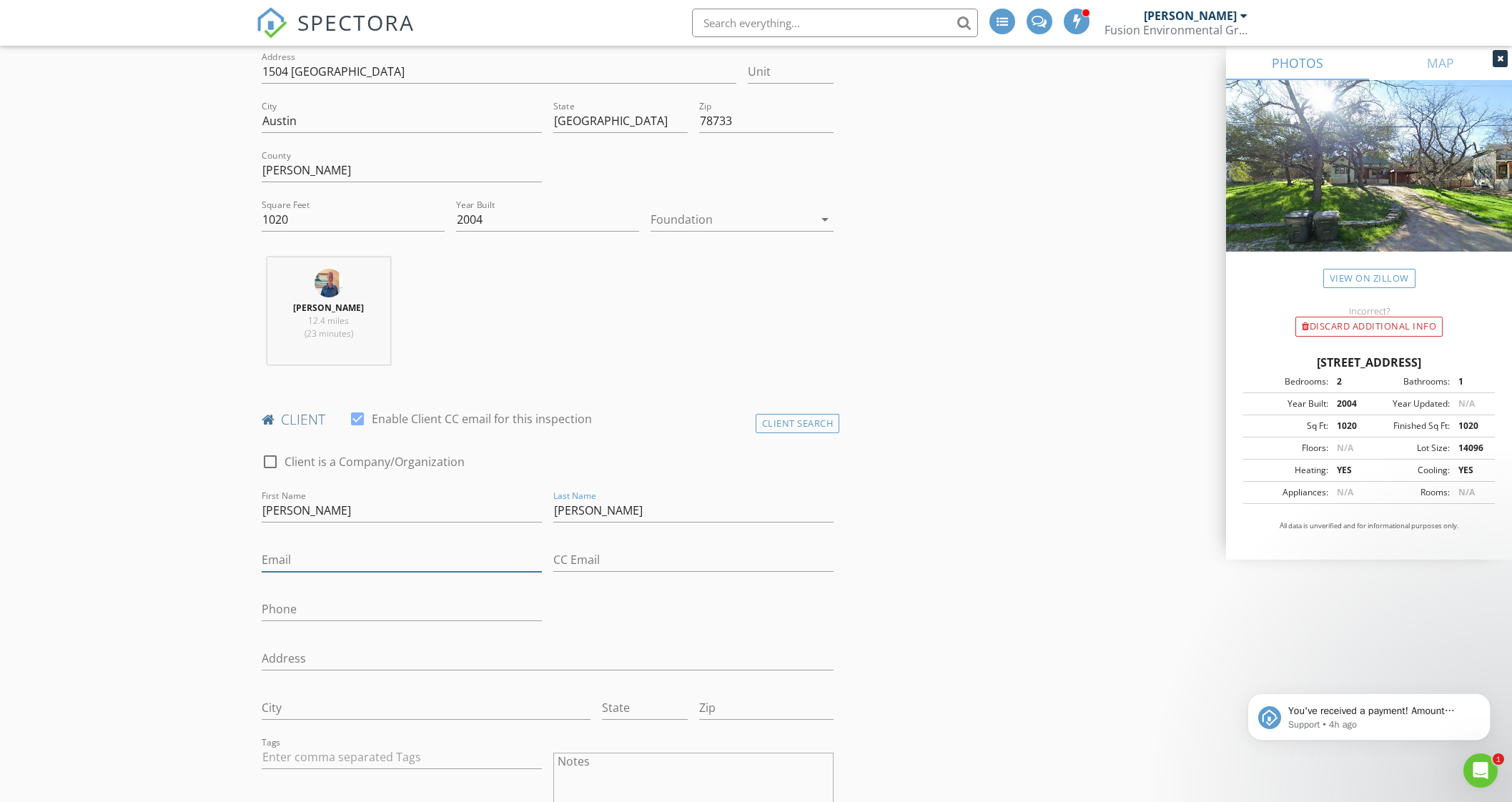 click on "Email" at bounding box center [402, 560] 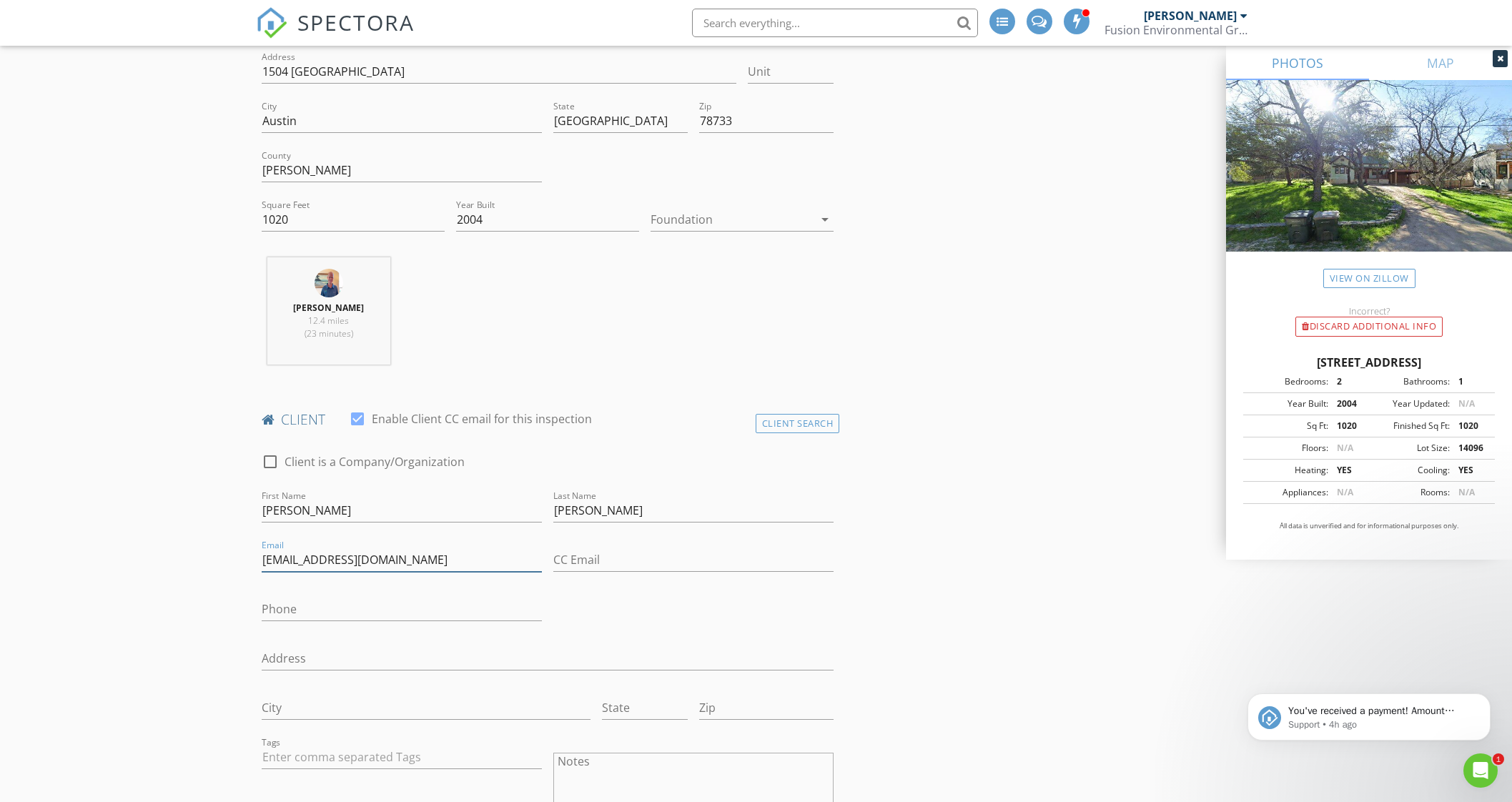 type on "jamie1delgado@gmail.com" 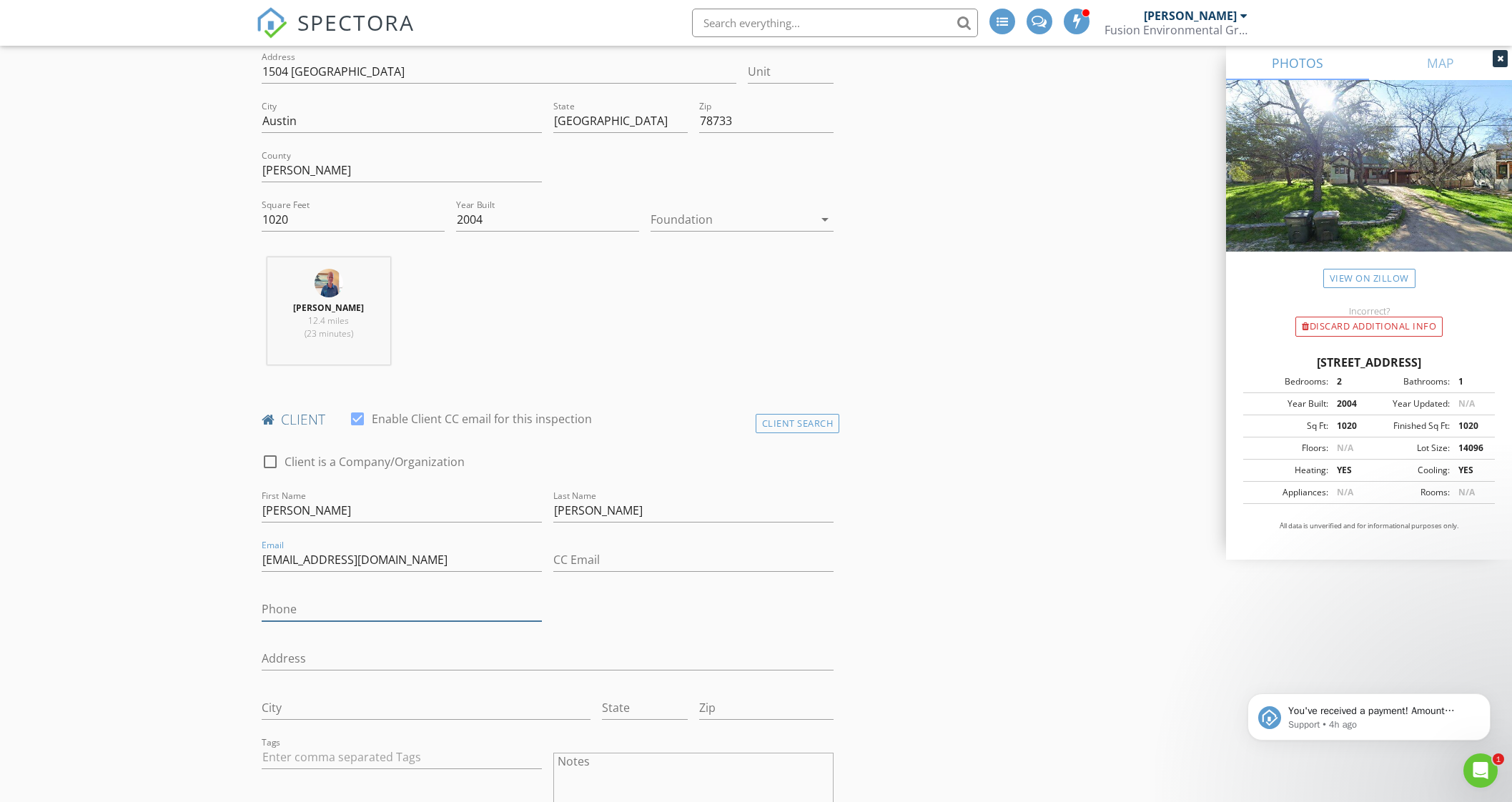 click on "Phone" at bounding box center (402, 609) 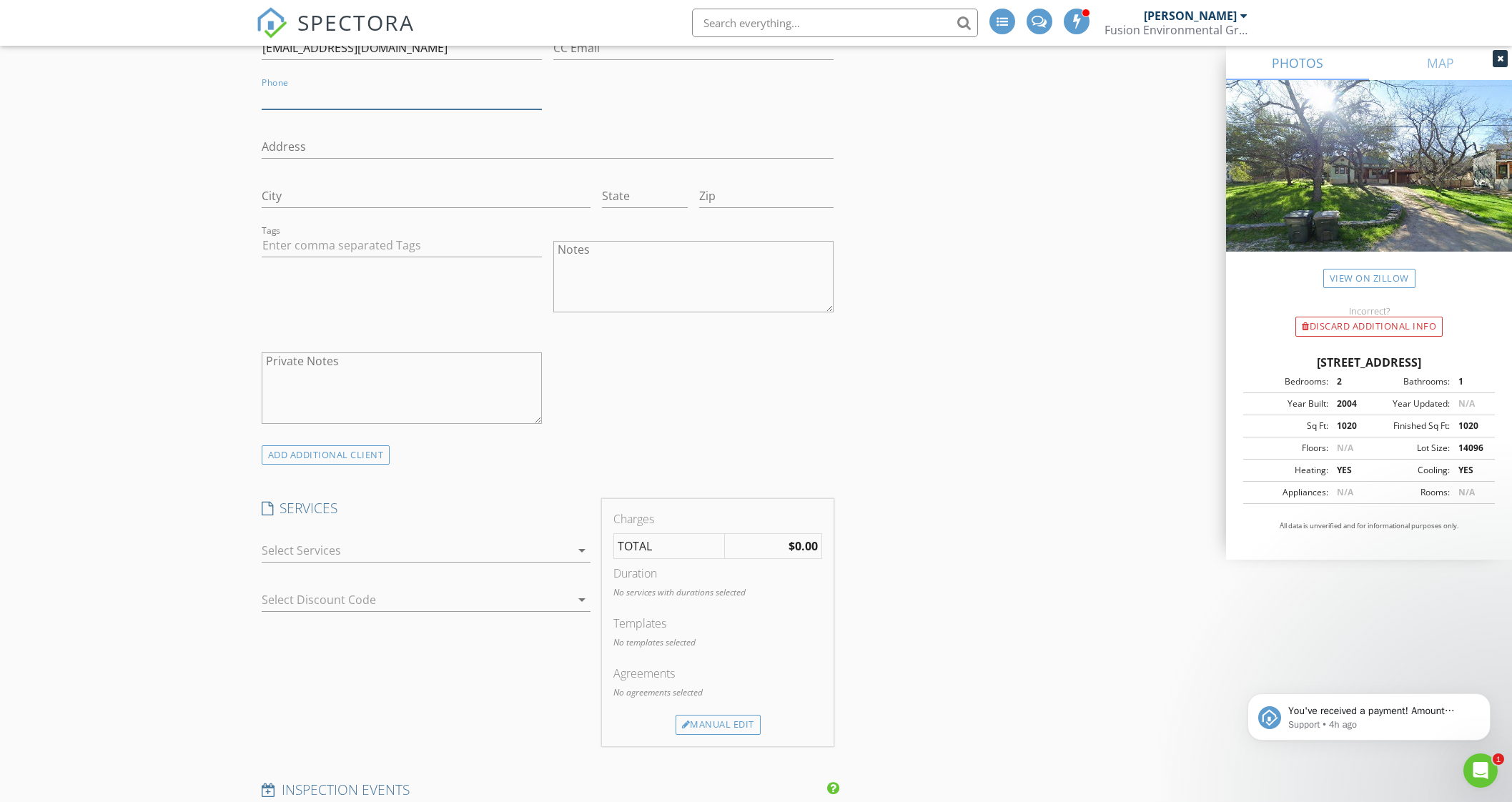 scroll, scrollTop: 893, scrollLeft: 0, axis: vertical 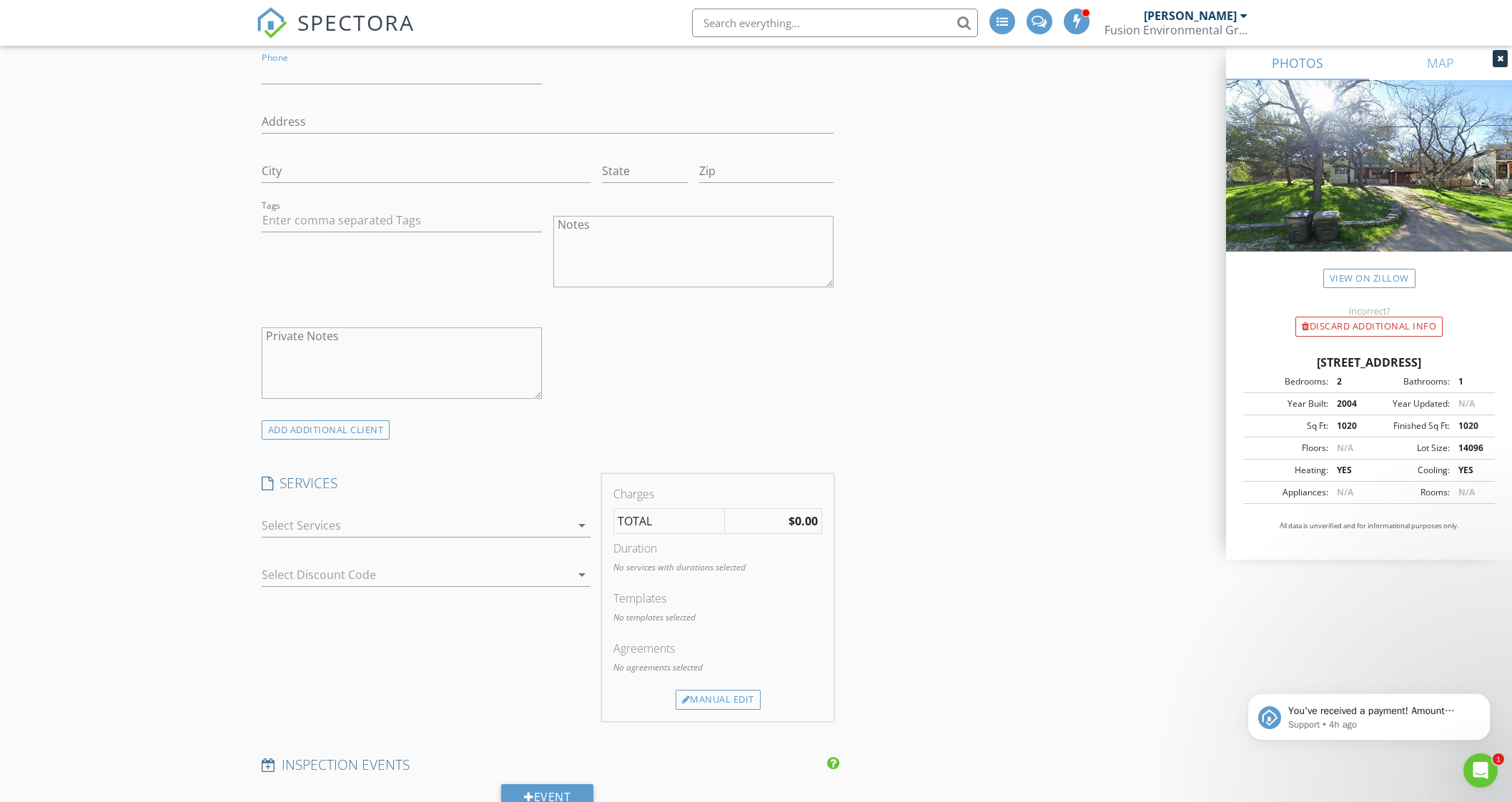 click at bounding box center [416, 525] 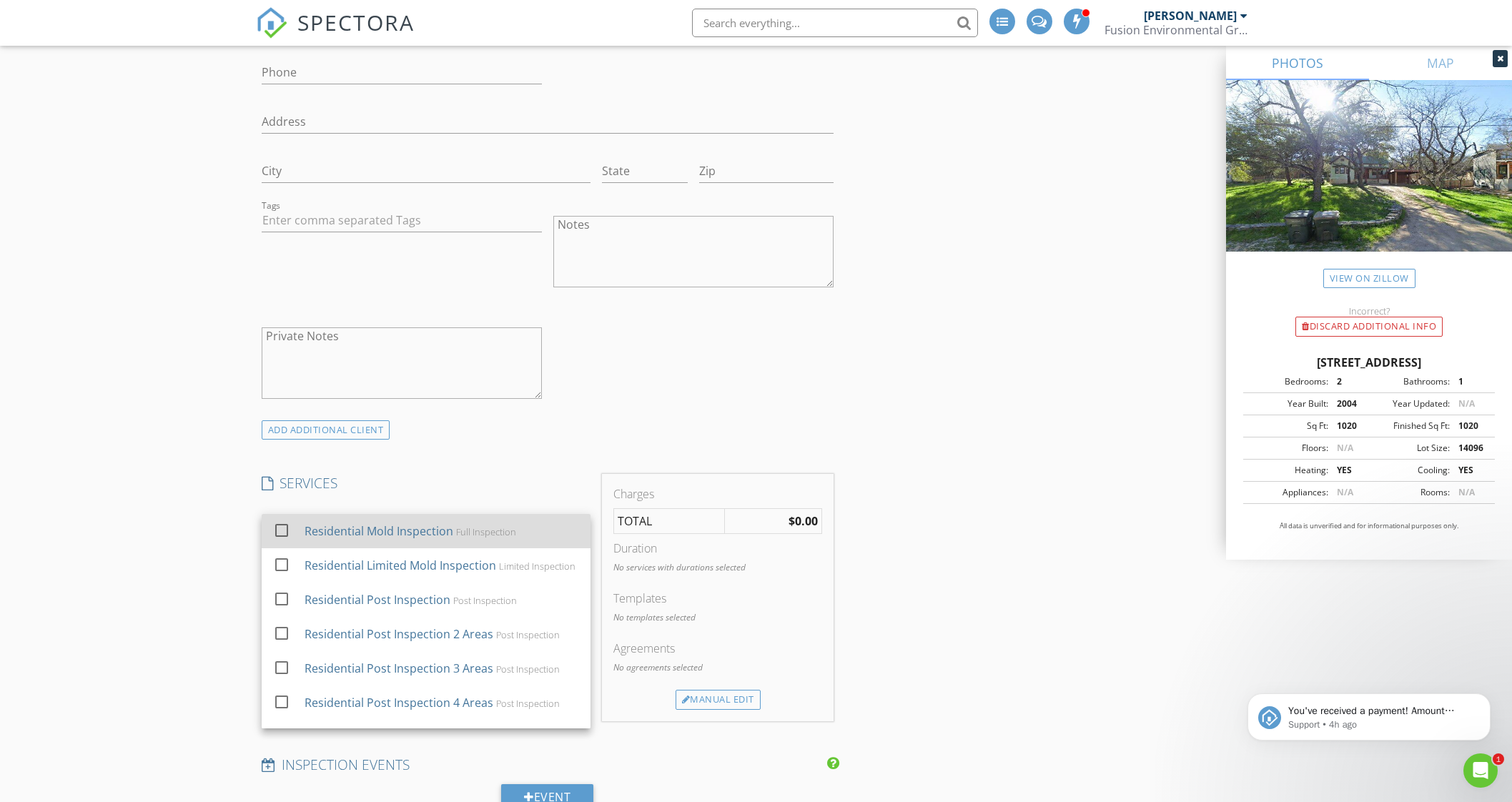 click on "Residential Mold Inspection" at bounding box center [378, 531] 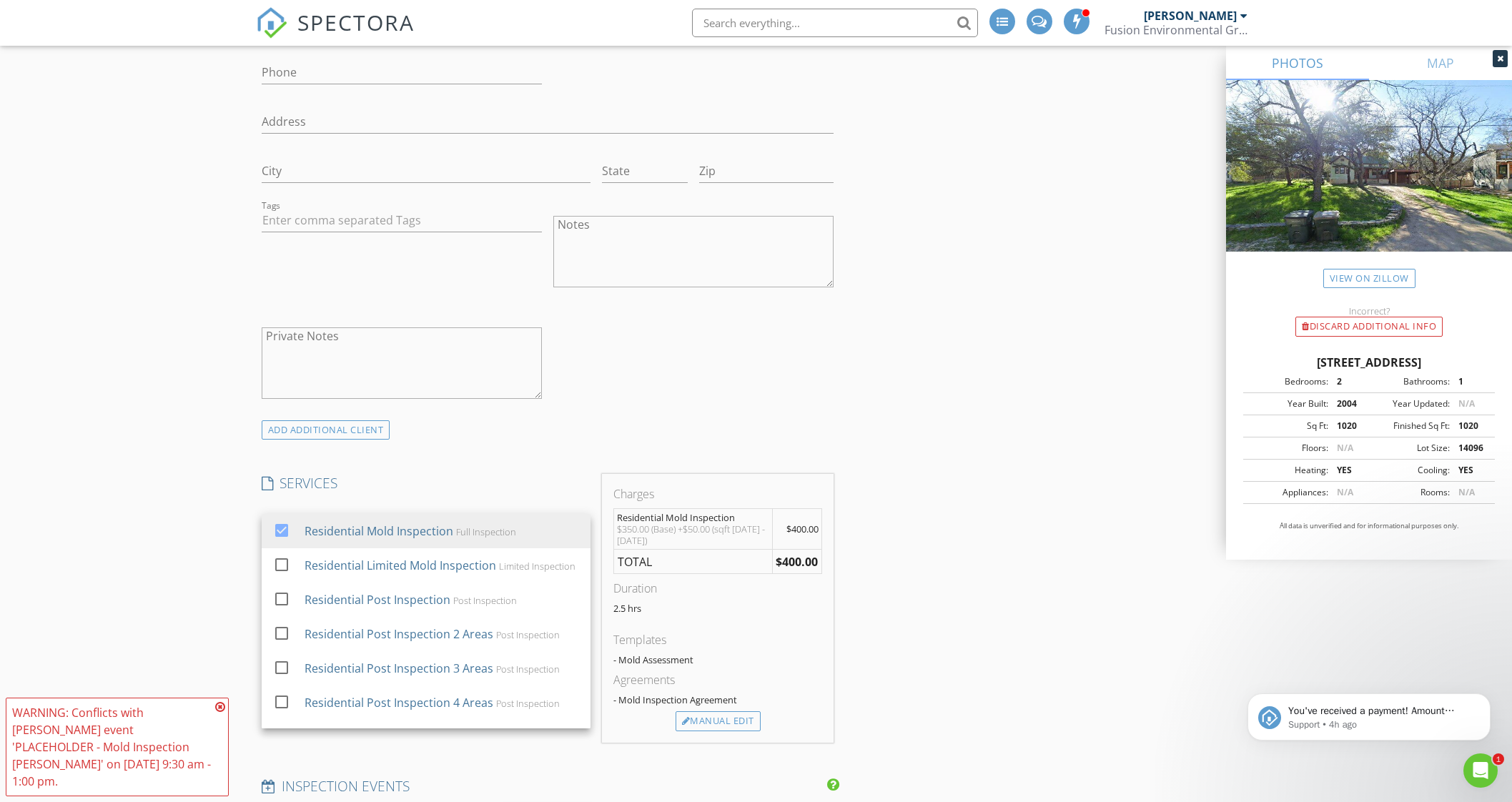 click on "check_box_outline_blank Client is a Company/Organization     First Name Jamie   Last Name Delgado   Email jamie1delgado@gmail.com   CC Email   Phone   Address   City   State   Zip     Tags         Notes   Private Notes" at bounding box center [548, 161] 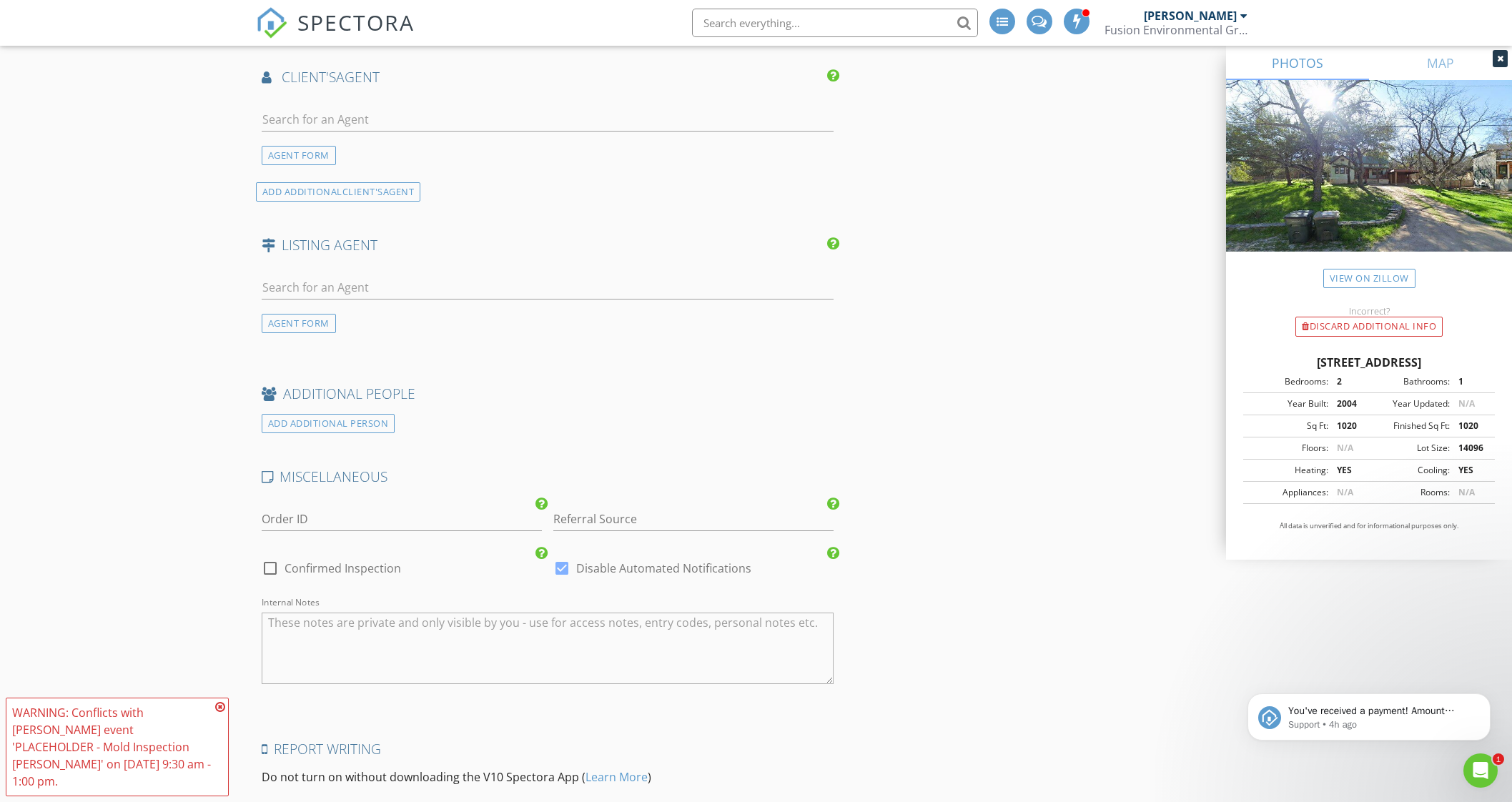 scroll, scrollTop: 1966, scrollLeft: 0, axis: vertical 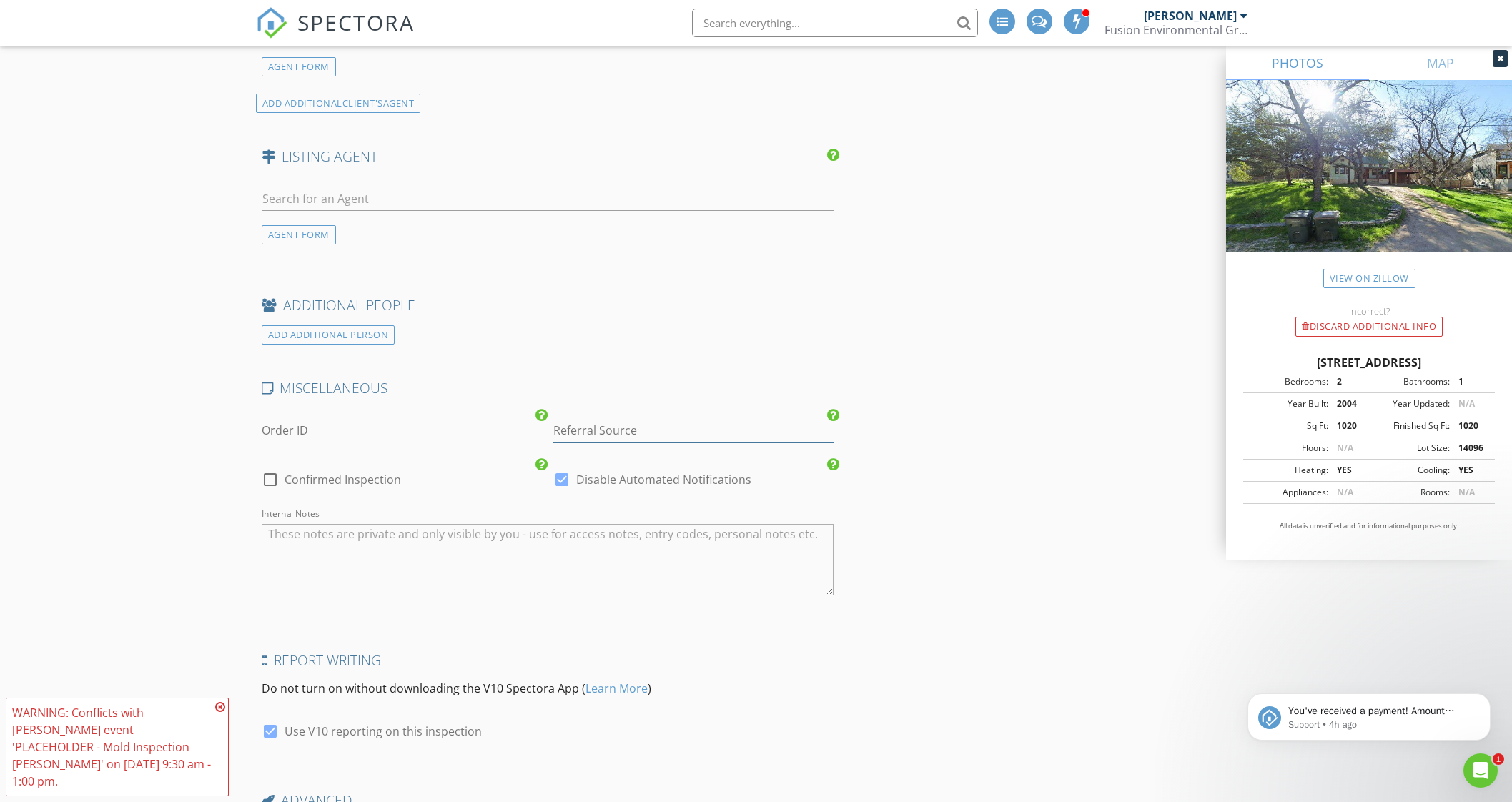 click at bounding box center [693, 430] 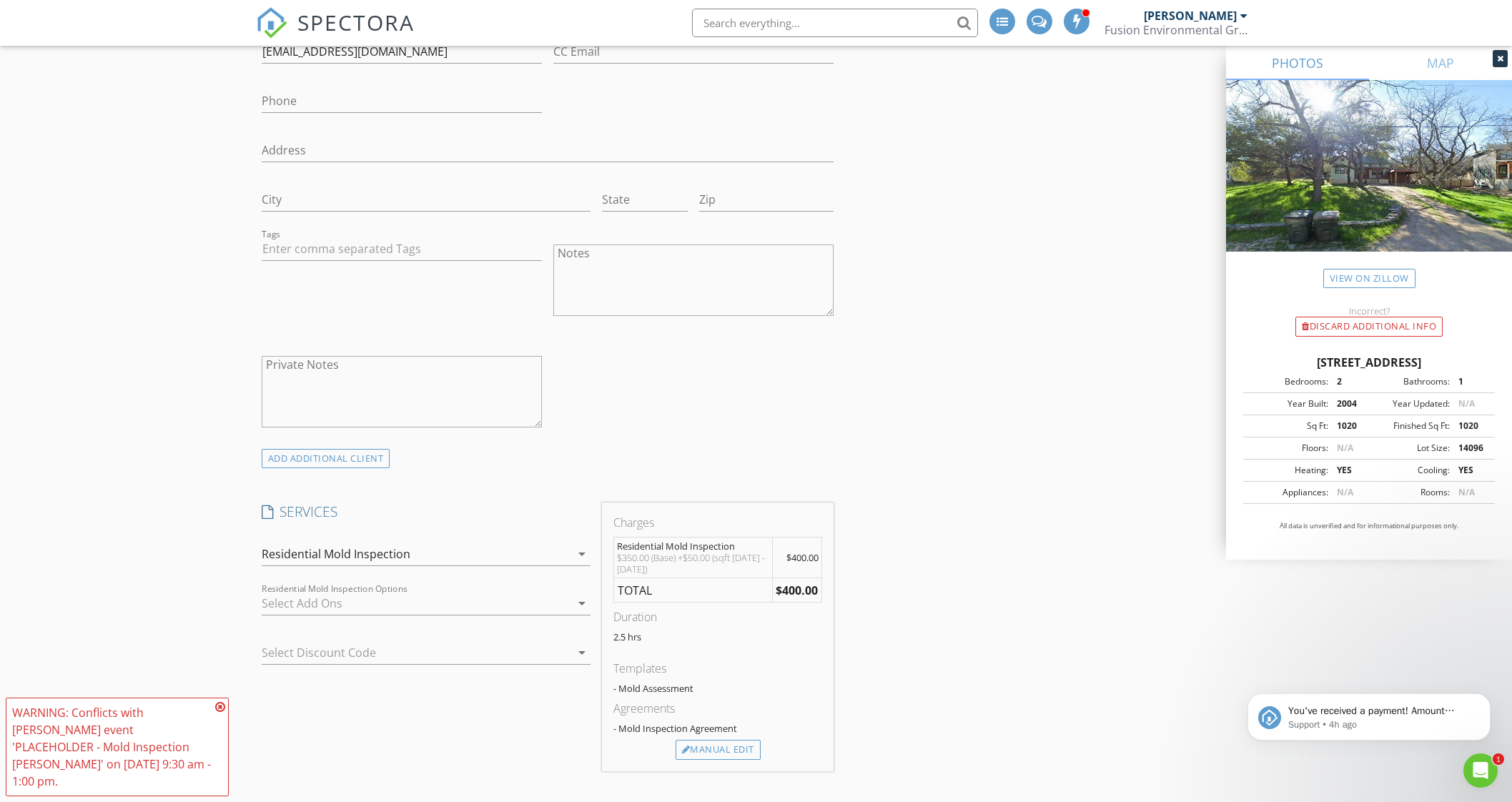 scroll, scrollTop: 804, scrollLeft: 0, axis: vertical 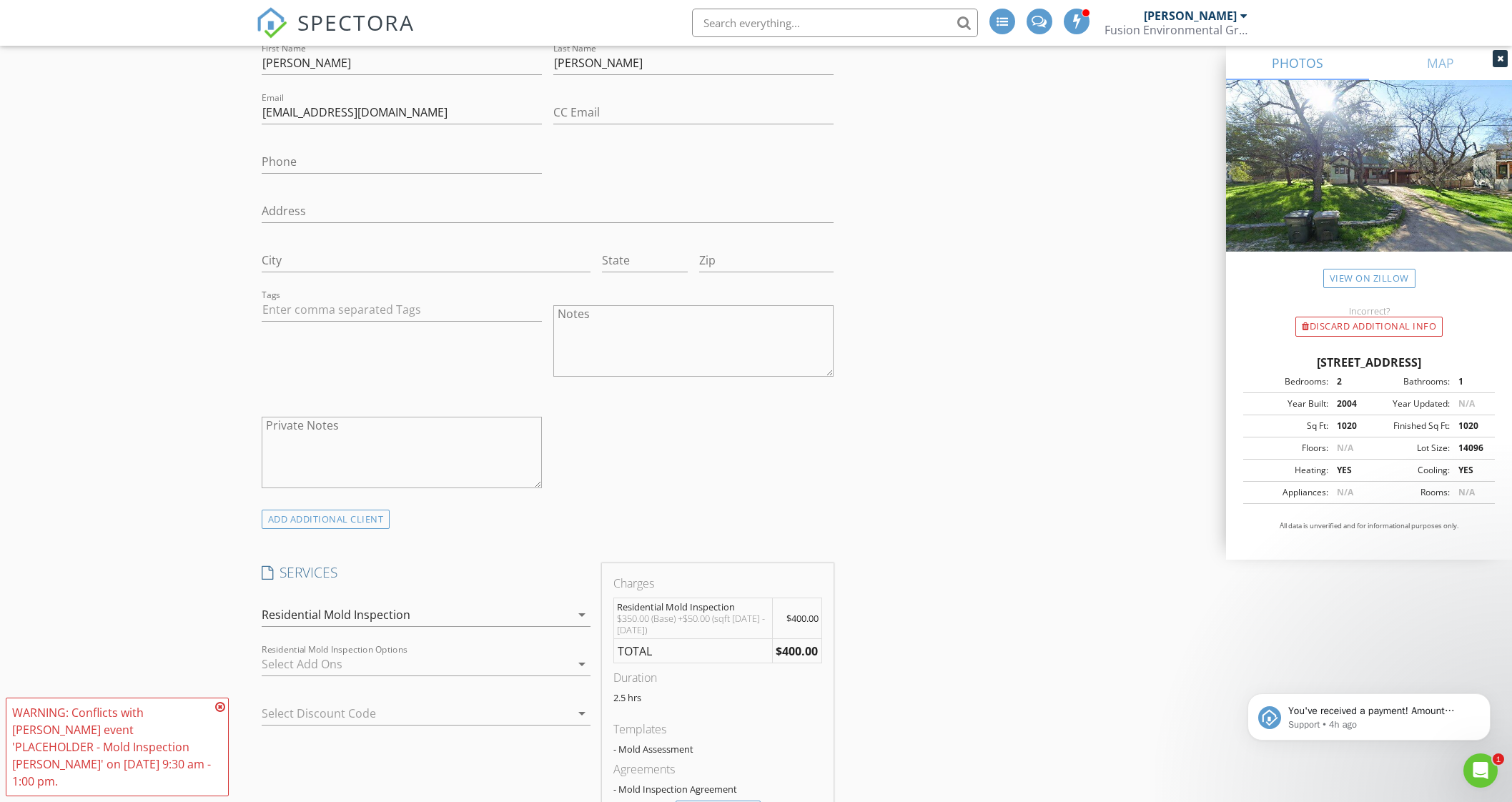 type on "Yelp" 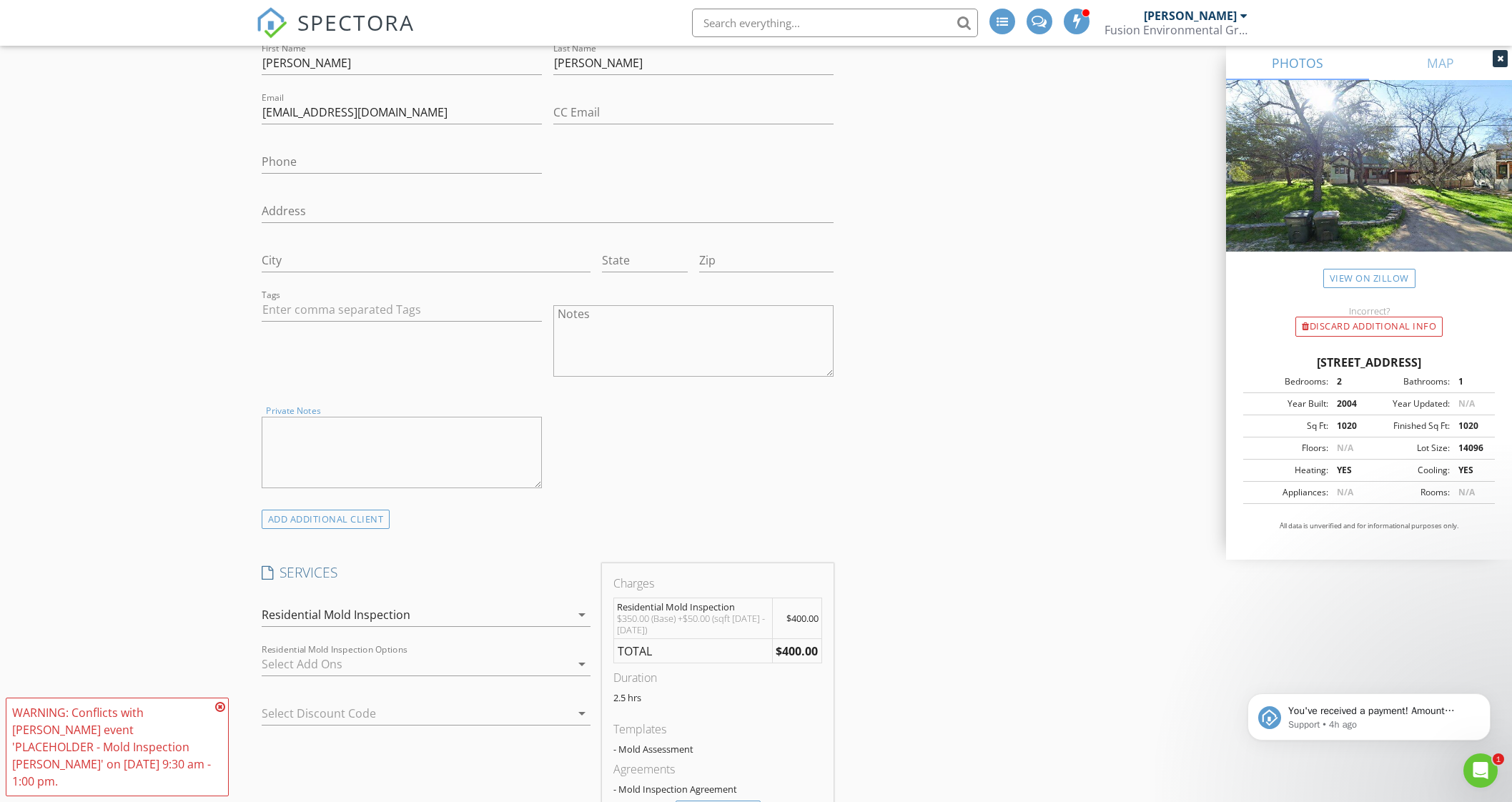 click on "Private Notes" at bounding box center [402, 452] 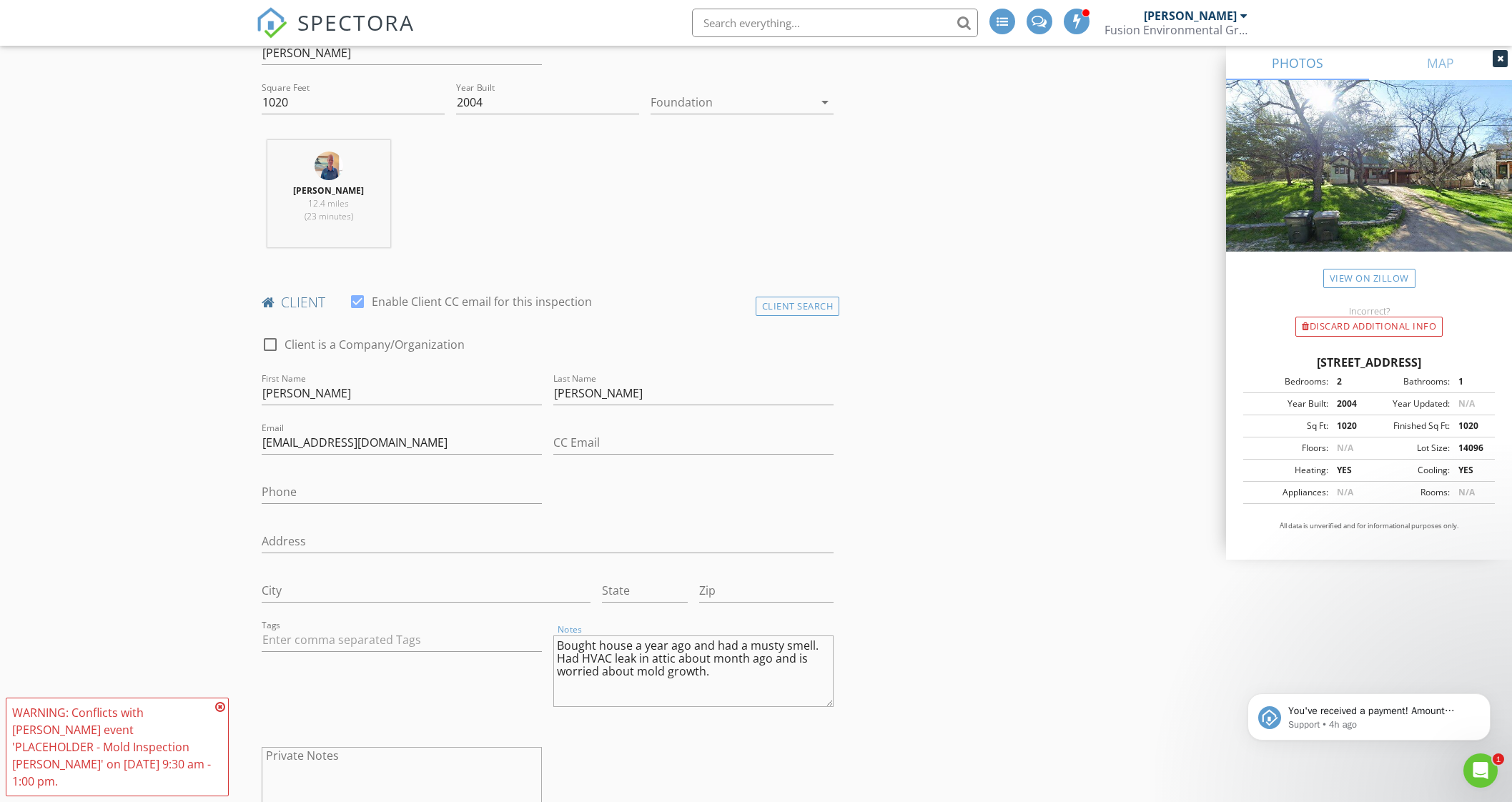 scroll, scrollTop: 447, scrollLeft: 0, axis: vertical 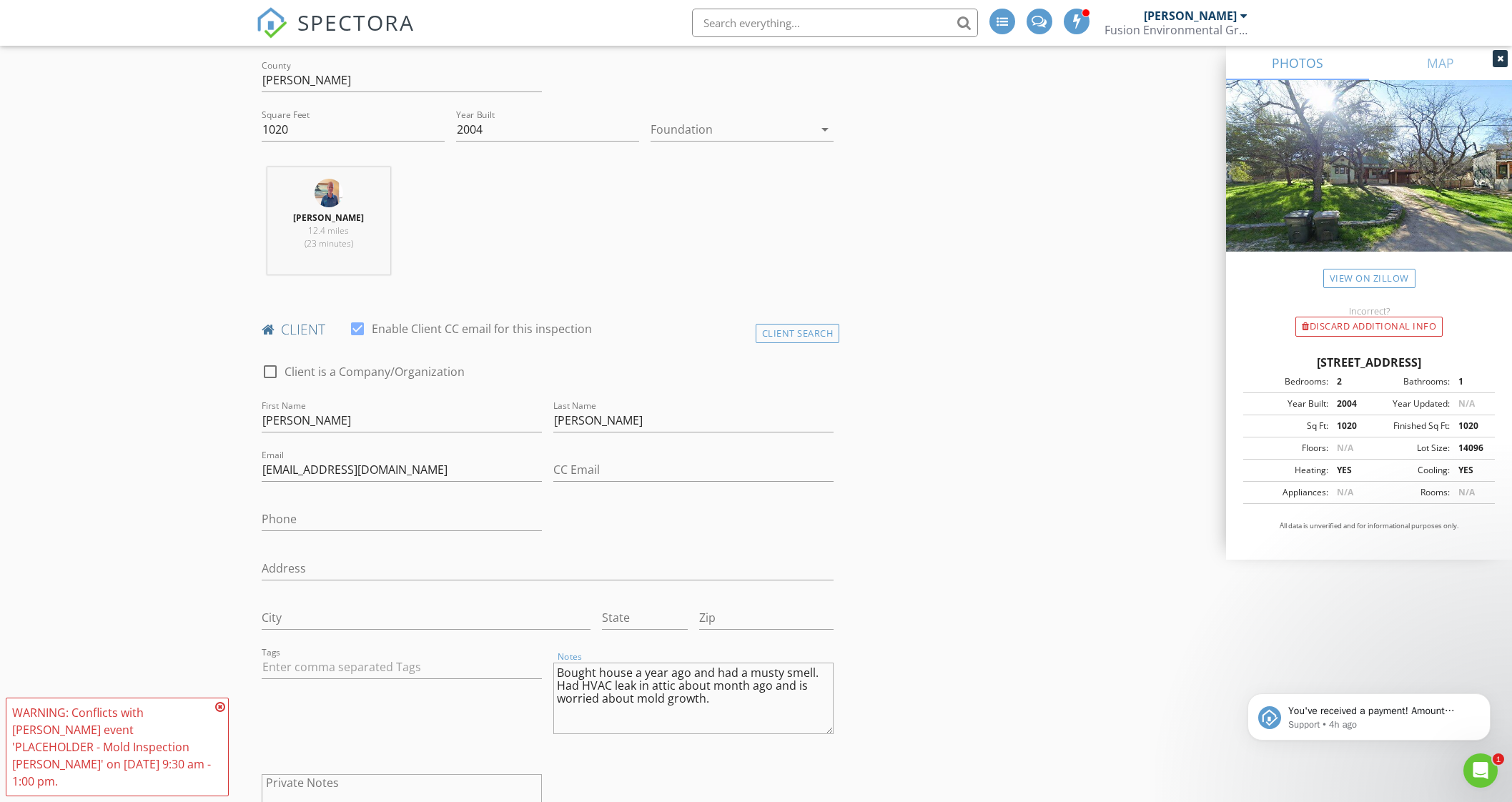 type on "Bought house a year ago and had a musty smell.  Had HVAC leak in attic about month ago and is worried about mold growth." 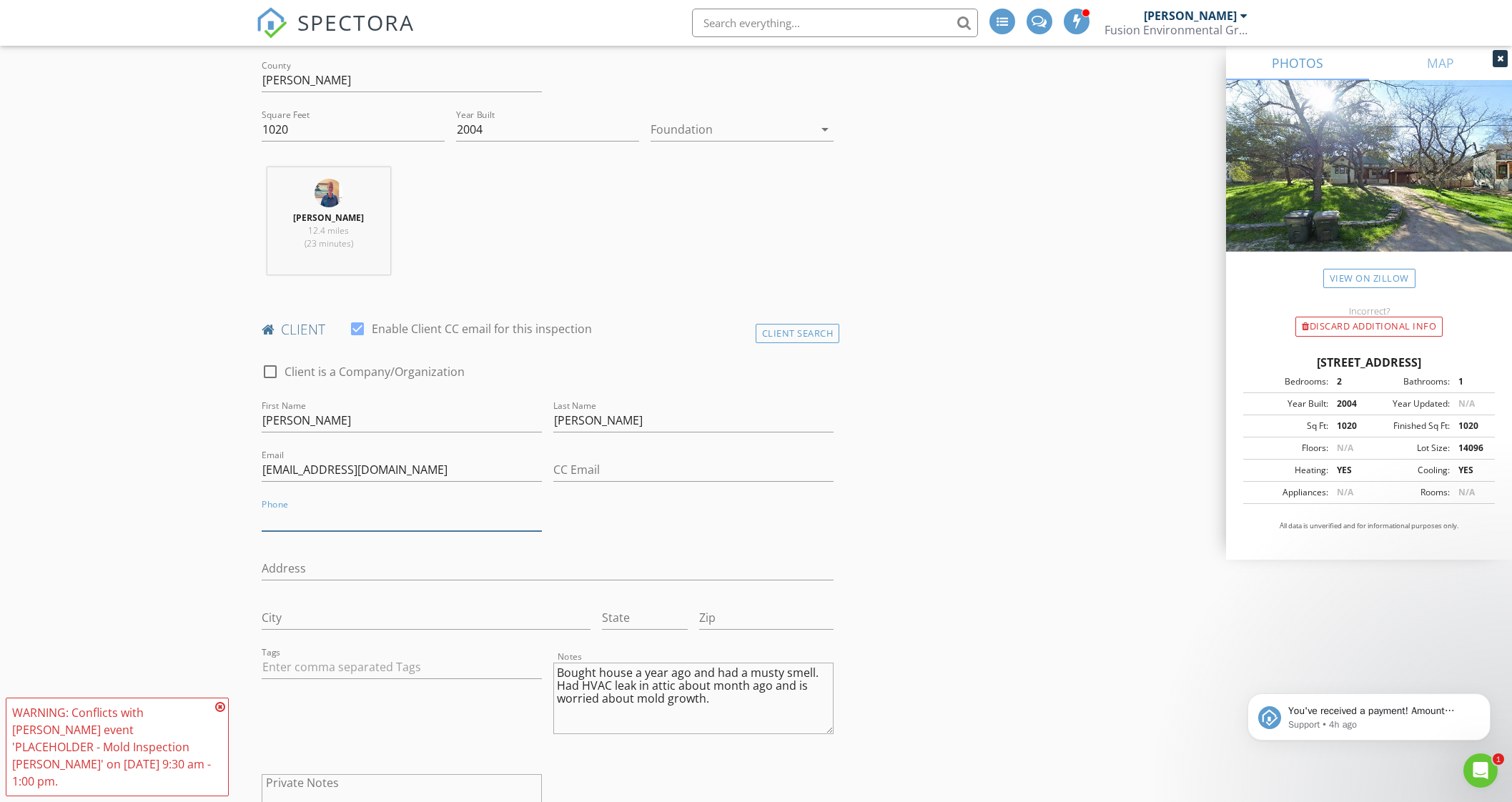click on "Phone" at bounding box center [402, 519] 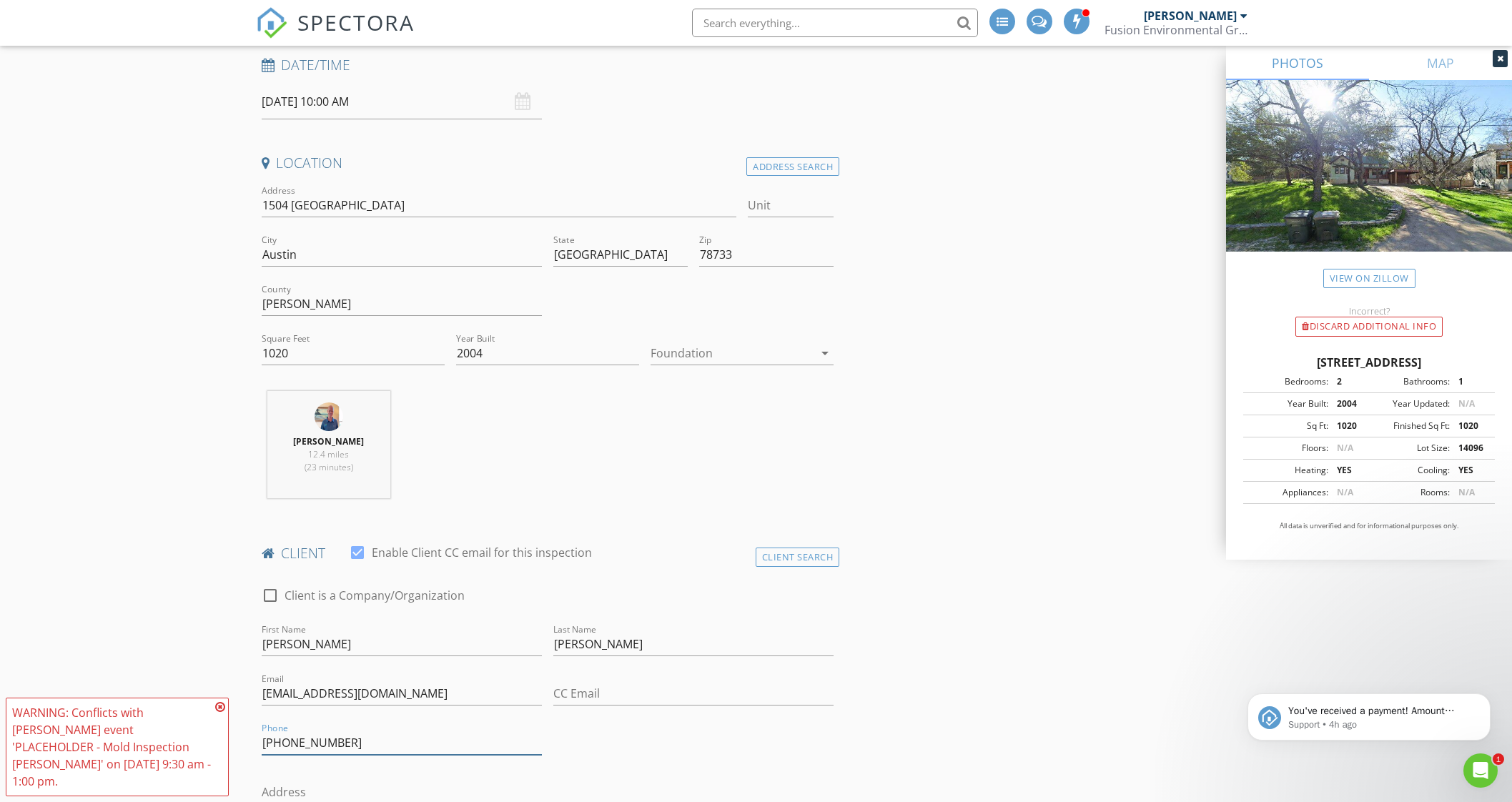 scroll, scrollTop: 178, scrollLeft: 0, axis: vertical 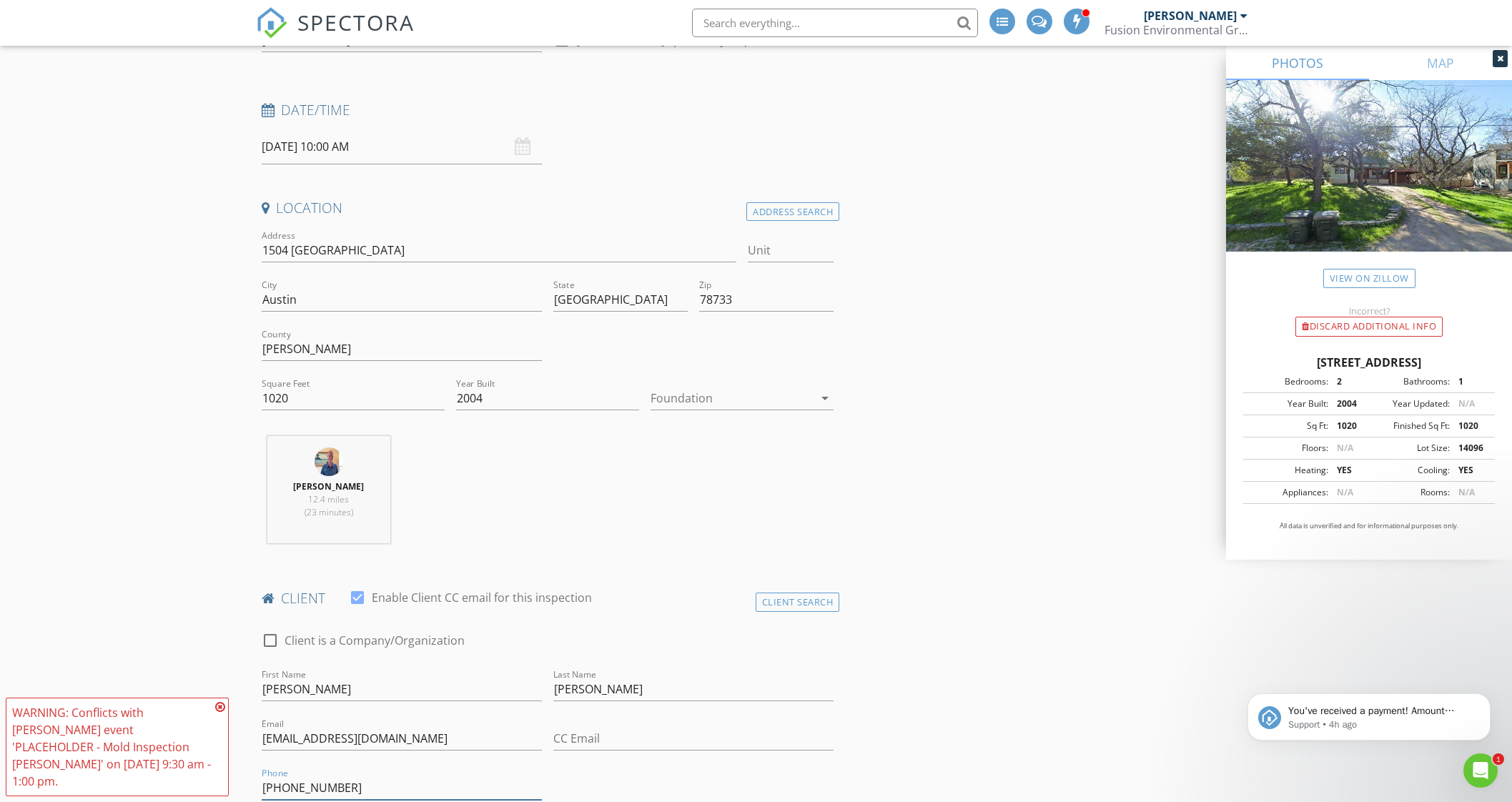 type on "737-243-2476" 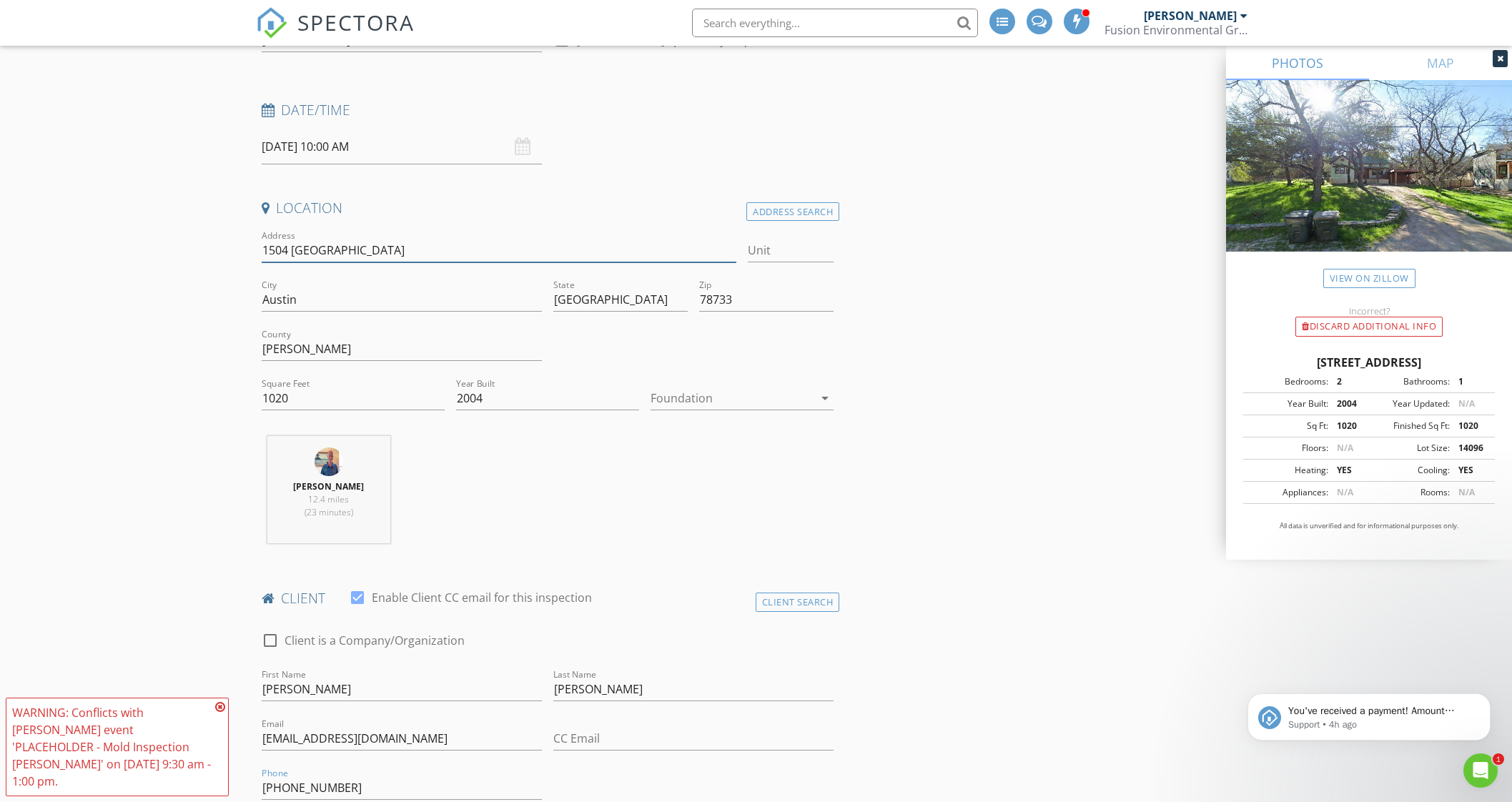click on "1504 Medio Calle" at bounding box center (499, 250) 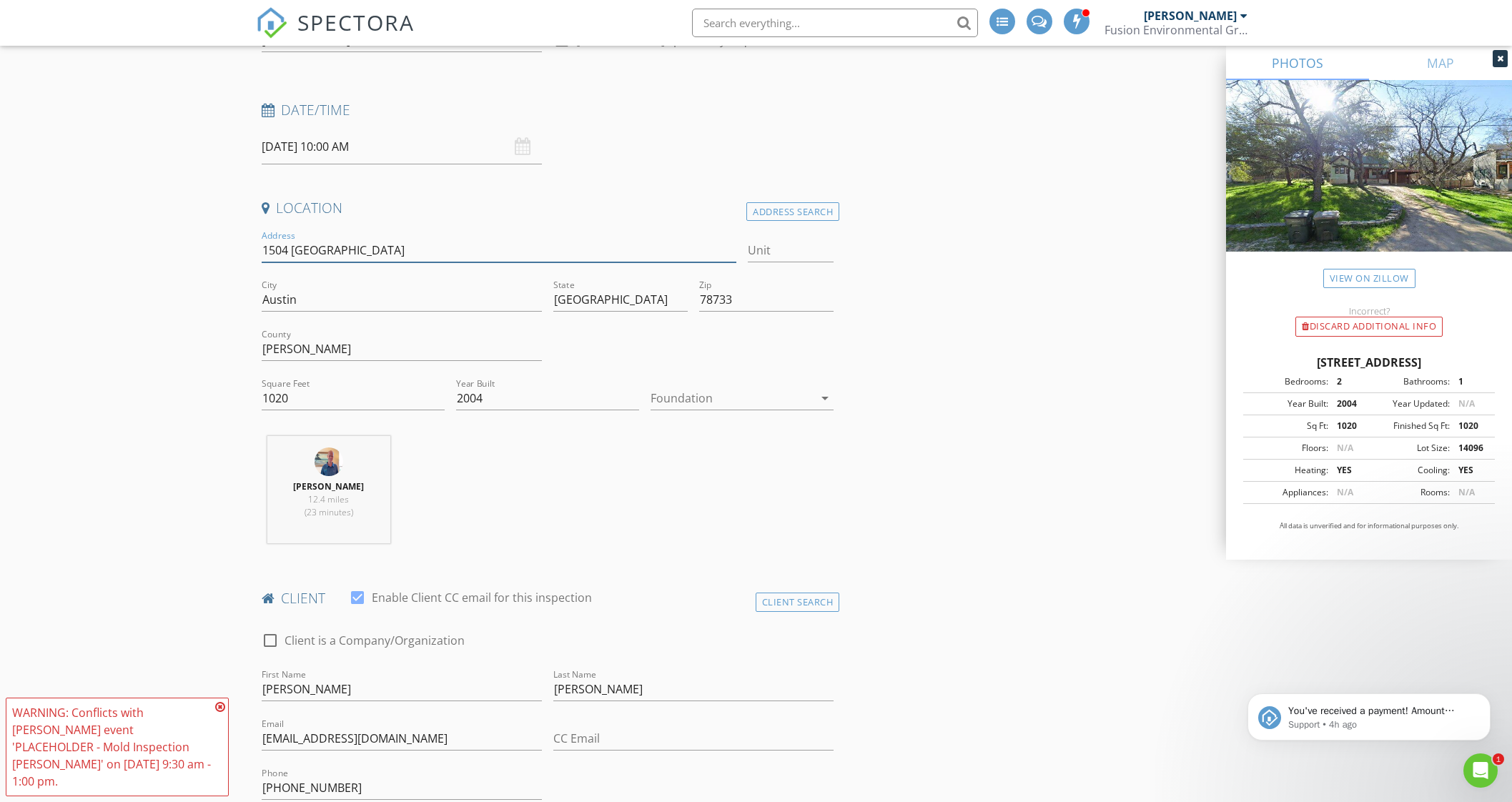 click on "1504 Medio Calle" at bounding box center [499, 250] 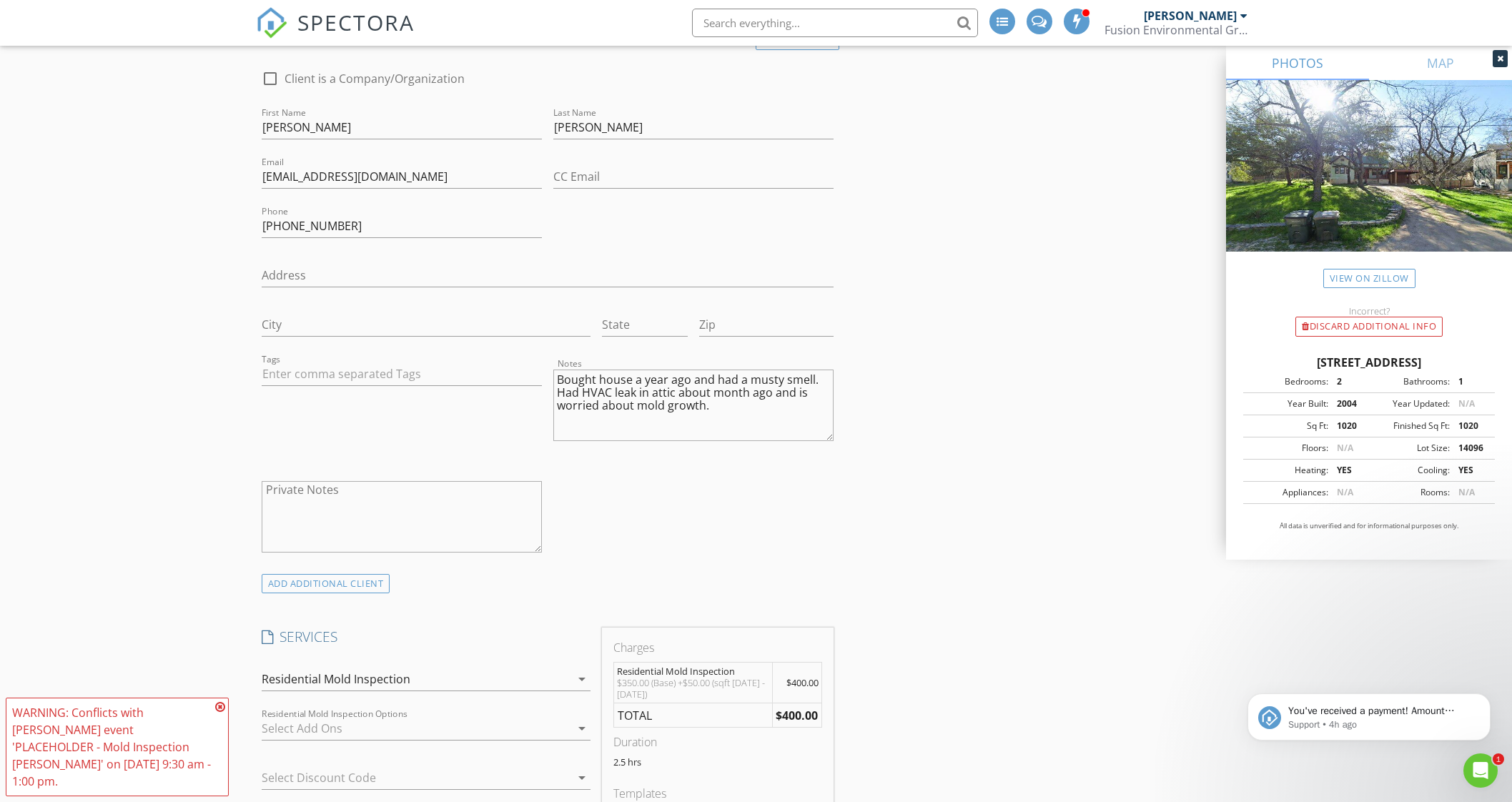 scroll, scrollTop: 625, scrollLeft: 0, axis: vertical 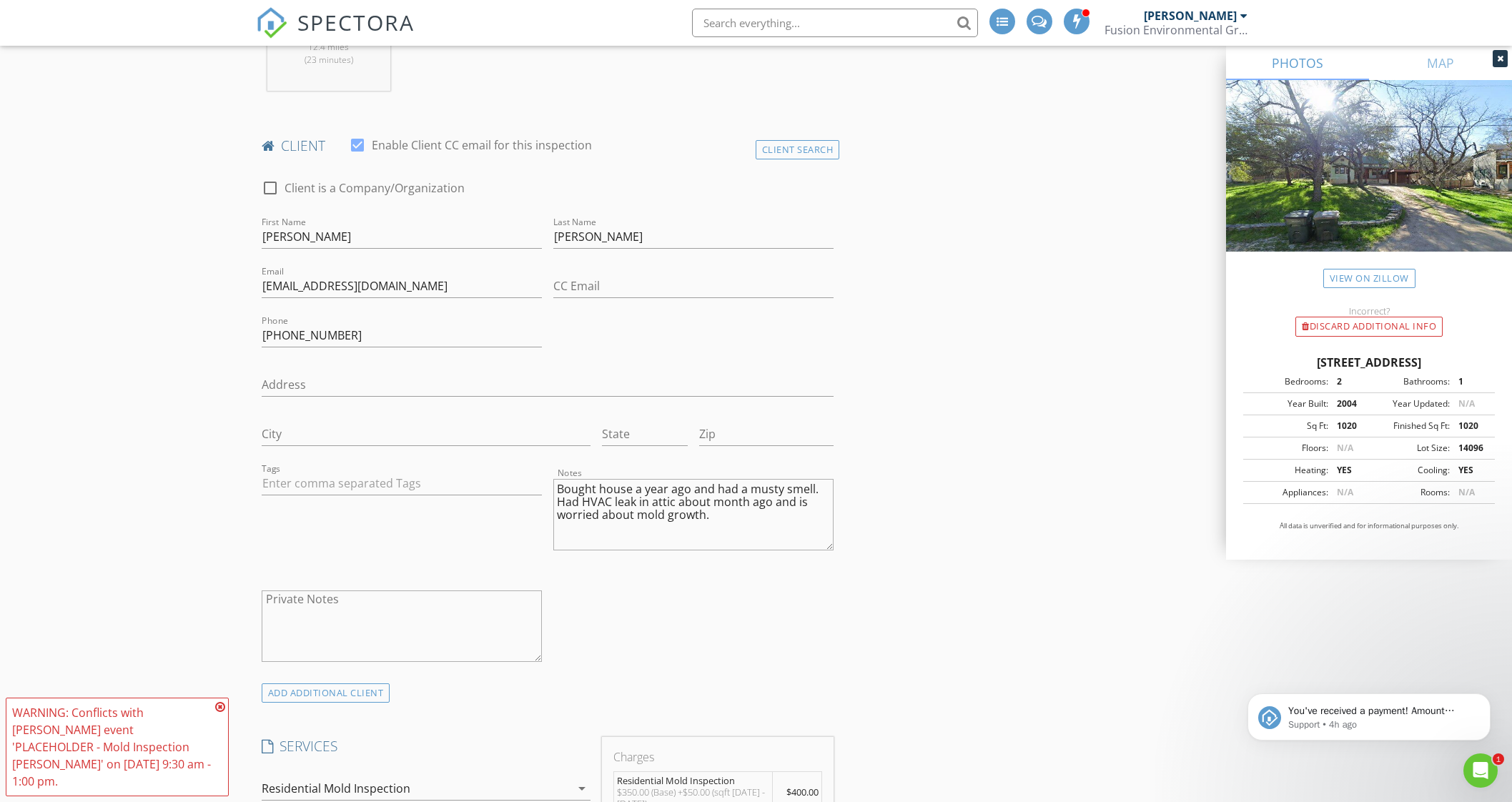 type 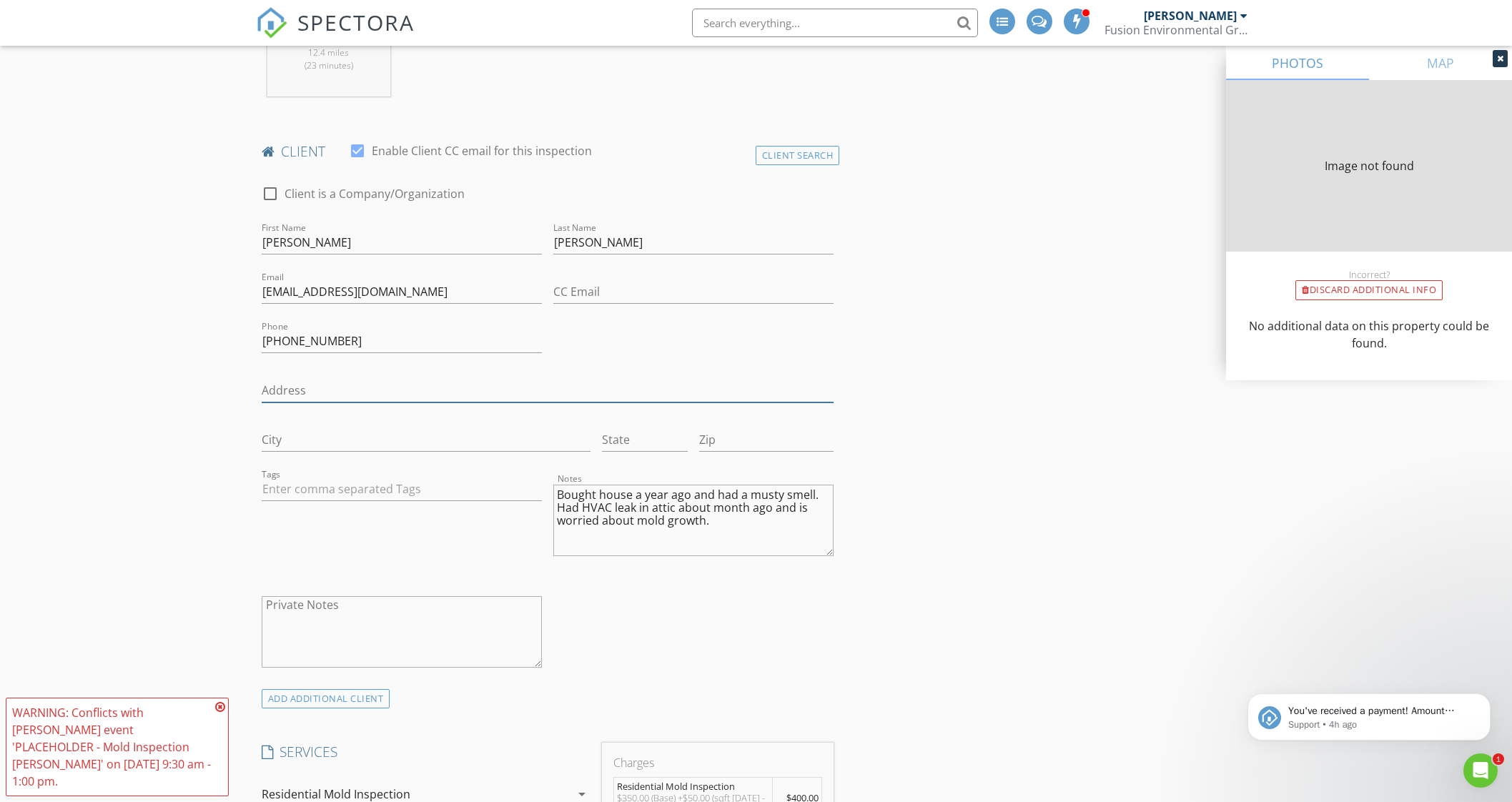 type on "1020" 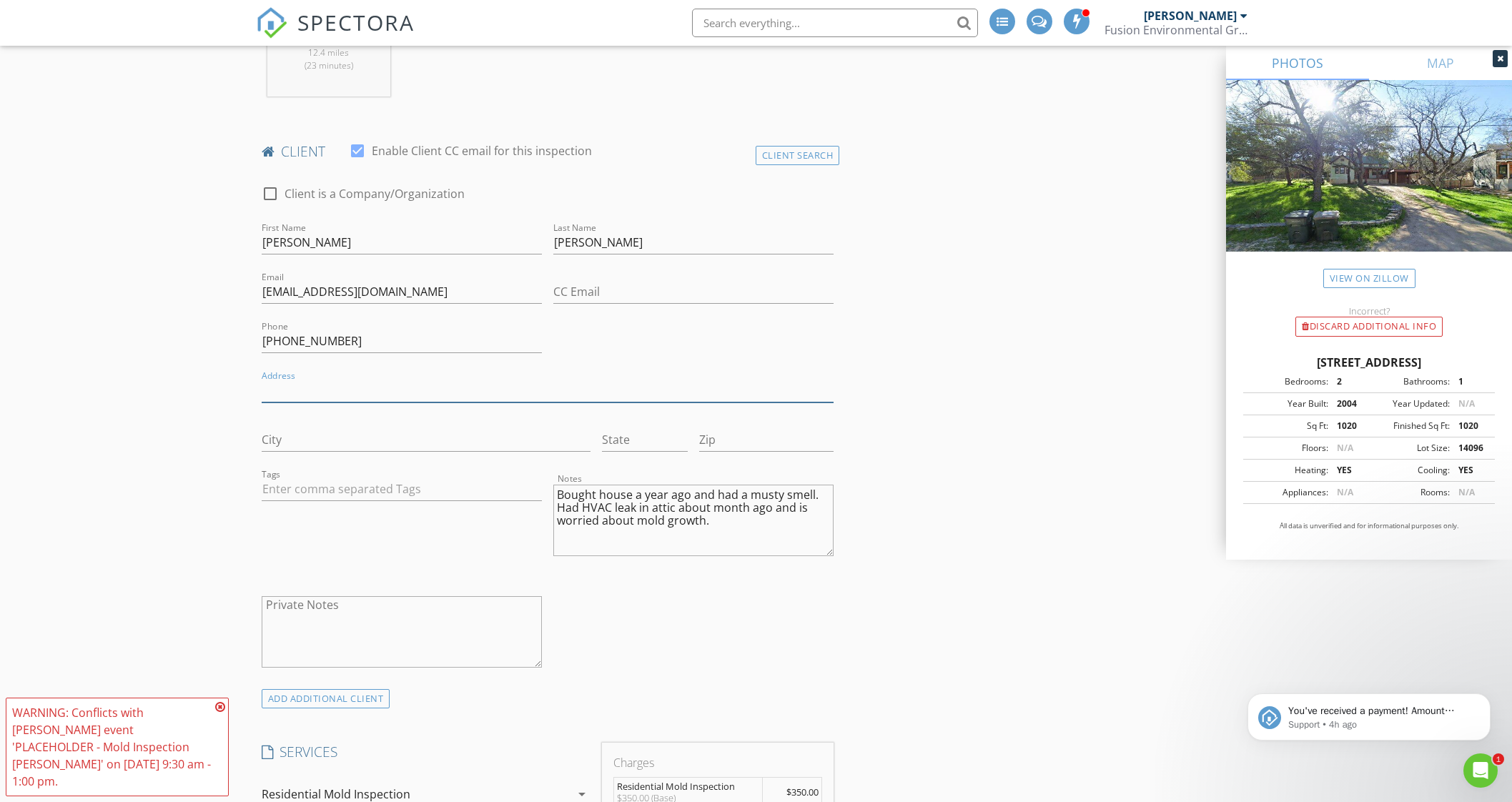 drag, startPoint x: 340, startPoint y: 385, endPoint x: 340, endPoint y: 410, distance: 25 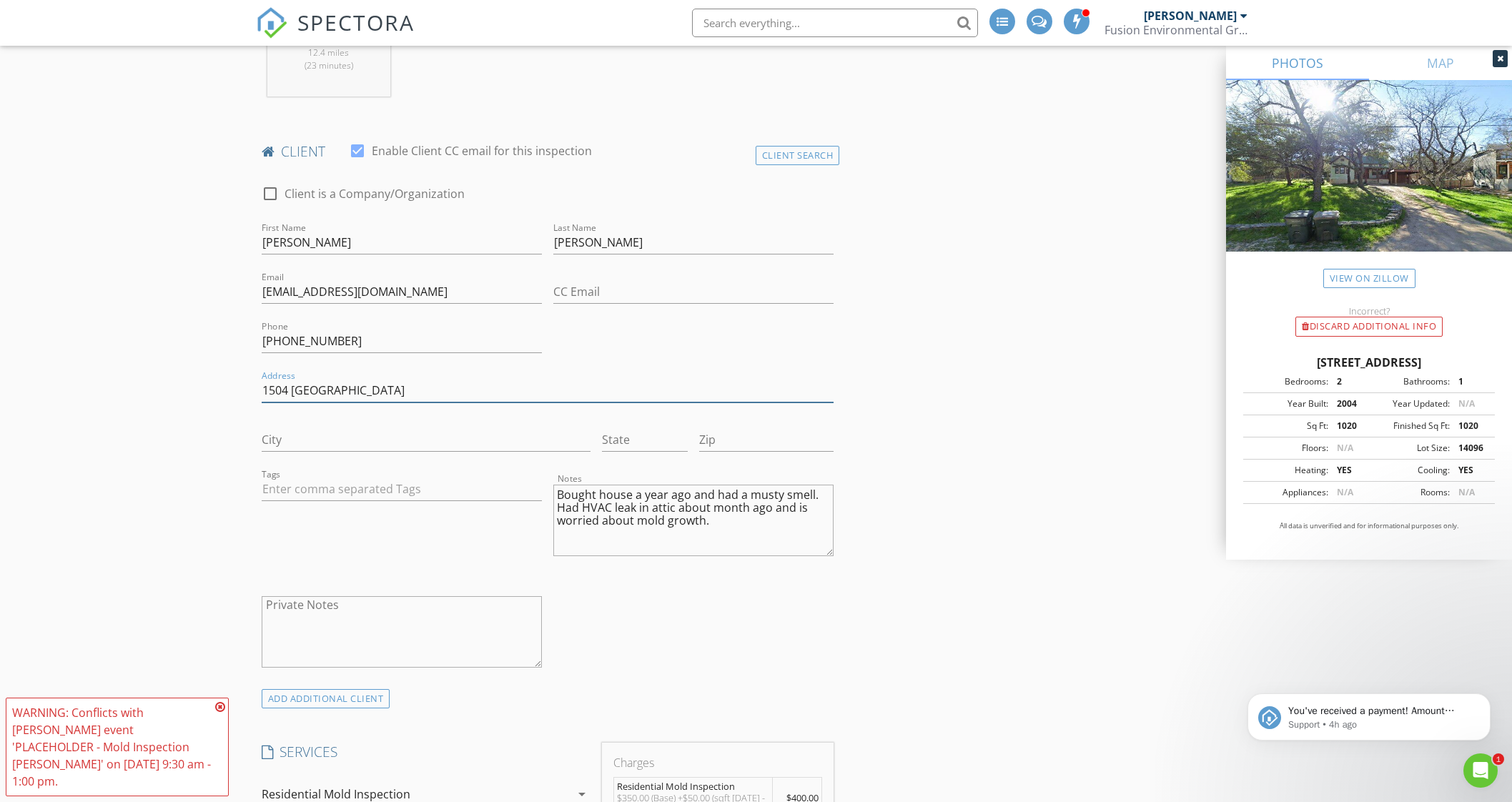 type on "1504 Medio Calle" 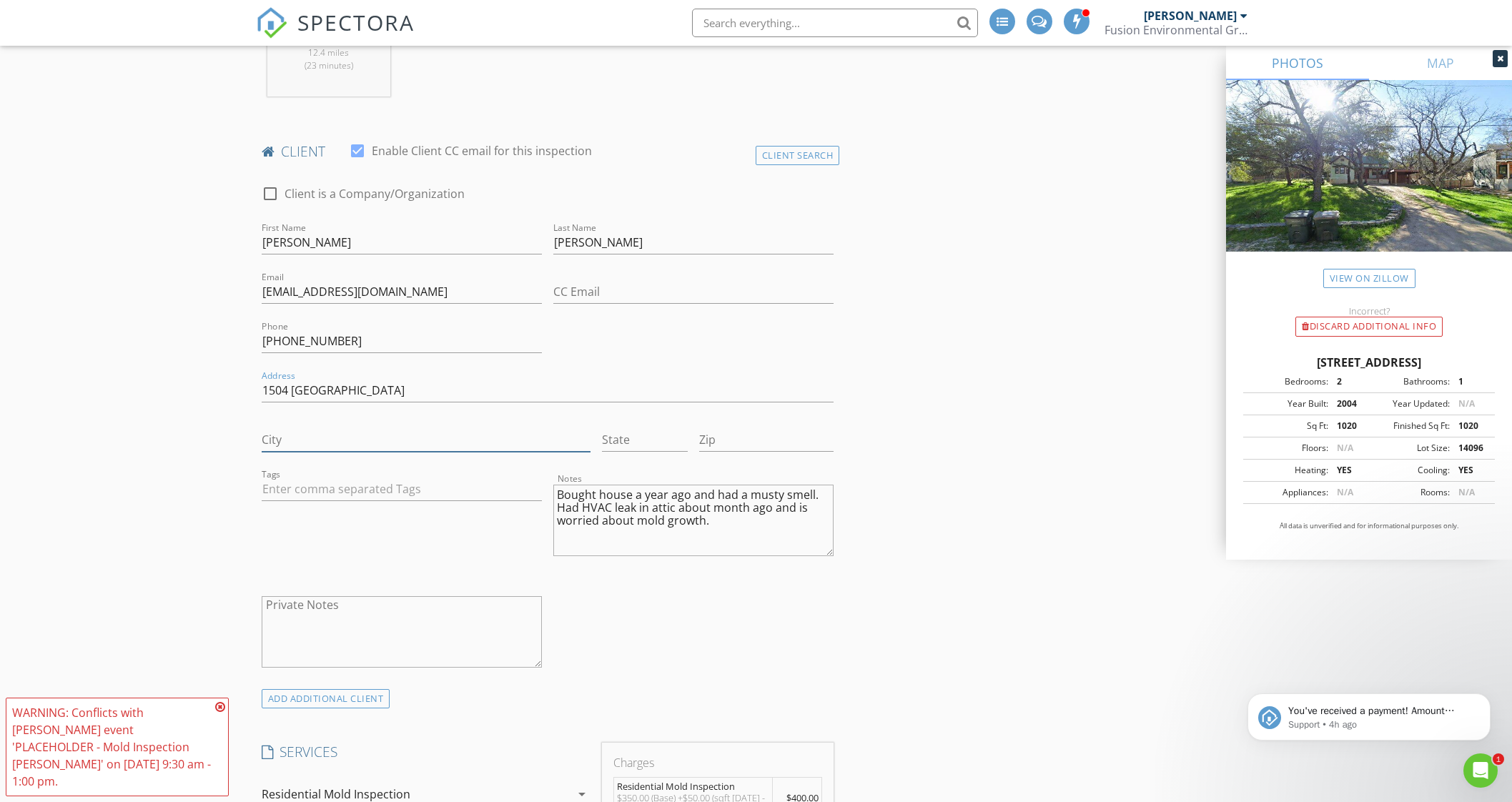 click on "City" at bounding box center [426, 440] 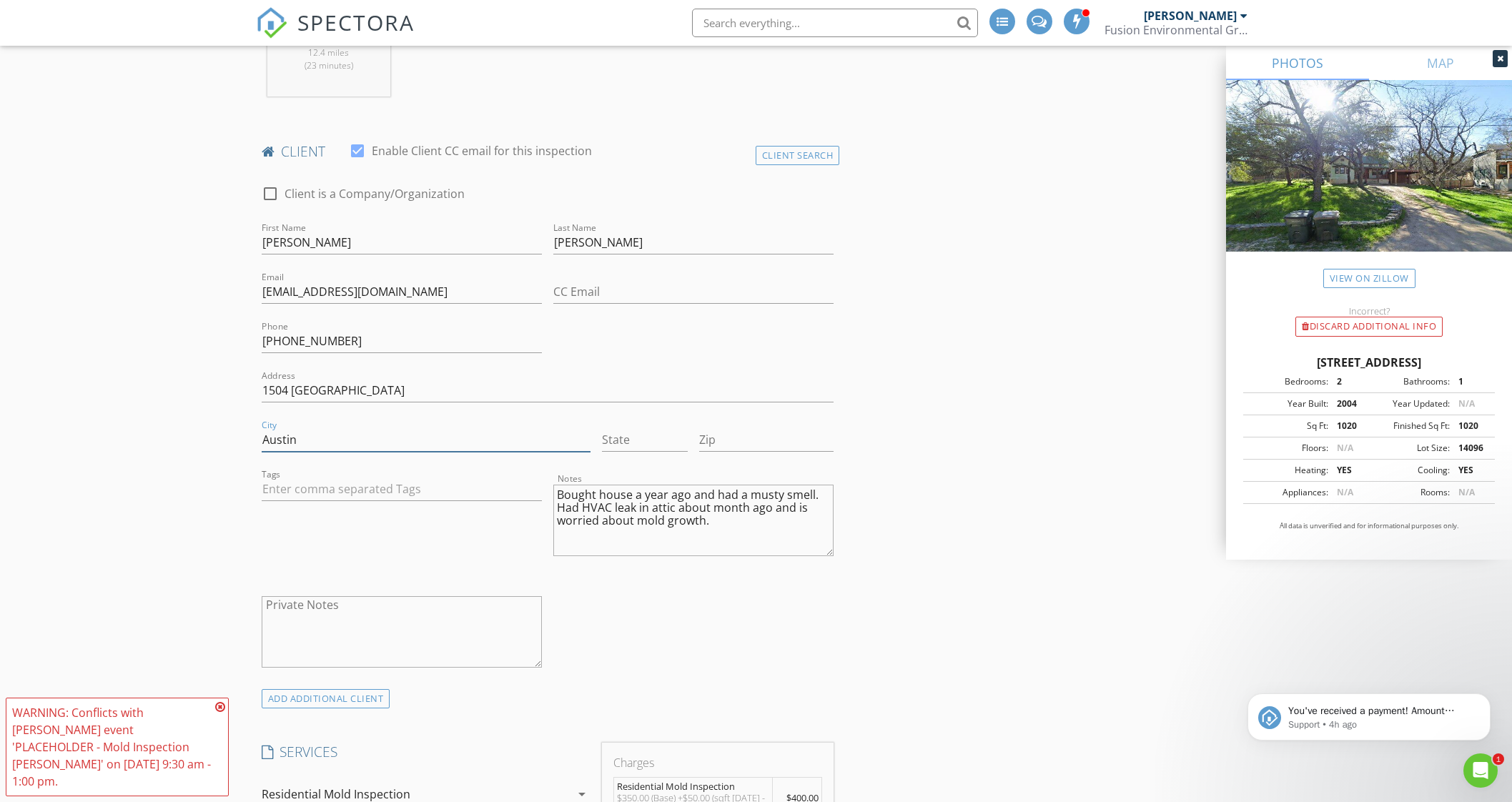 type on "Austin" 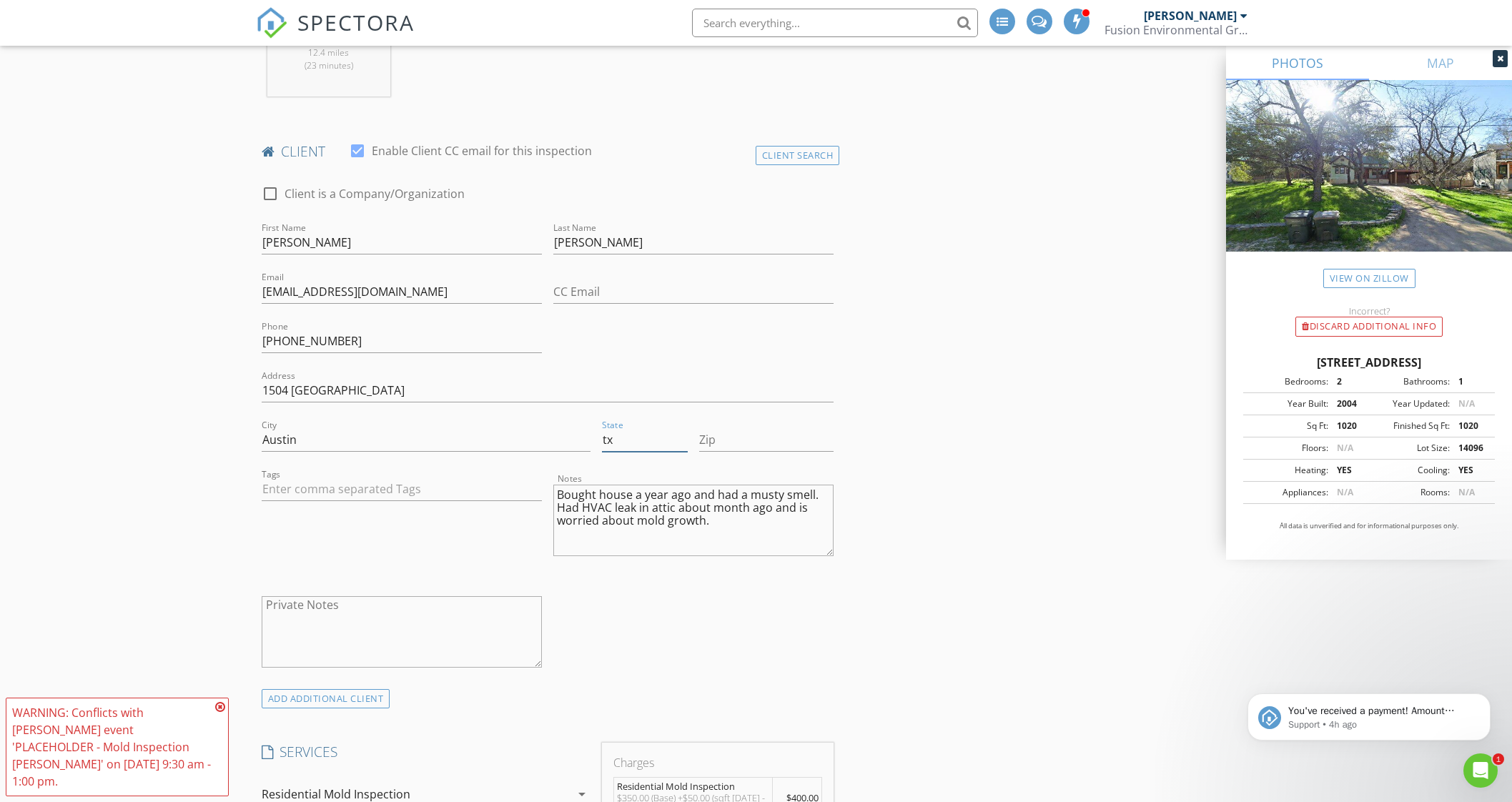 type on "t" 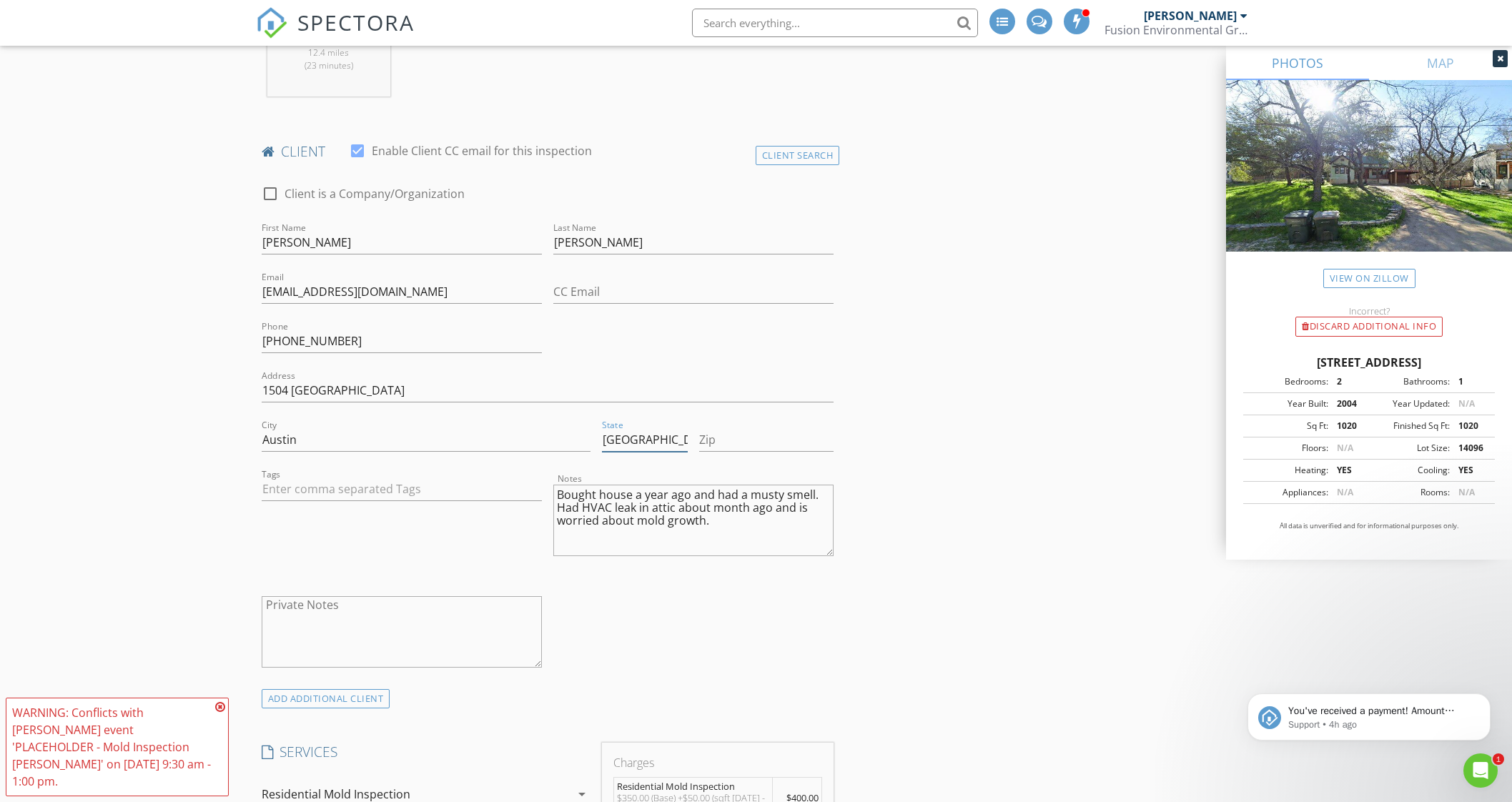 type on "TX" 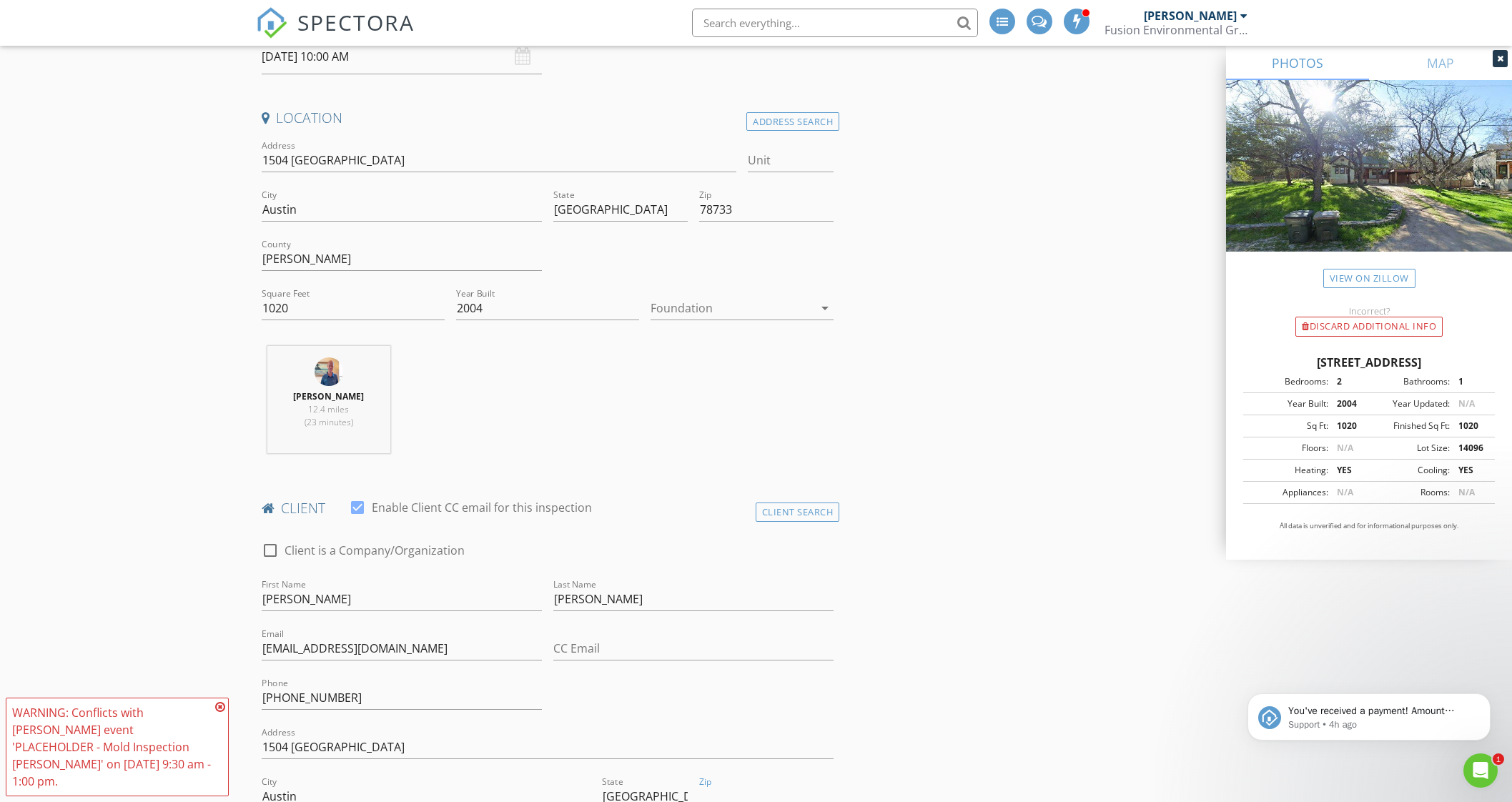 scroll, scrollTop: 268, scrollLeft: 0, axis: vertical 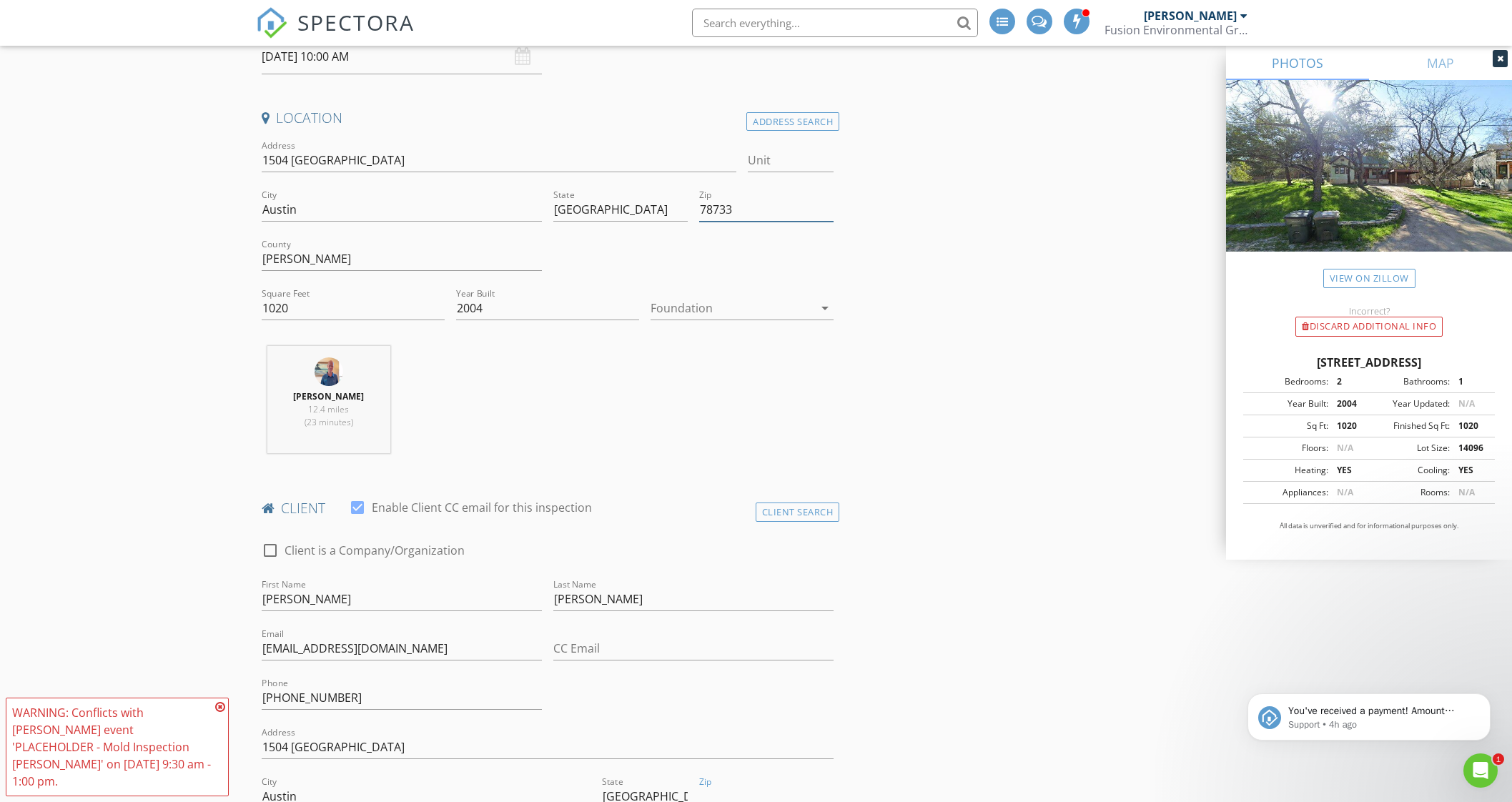 click on "78733" at bounding box center [766, 209] 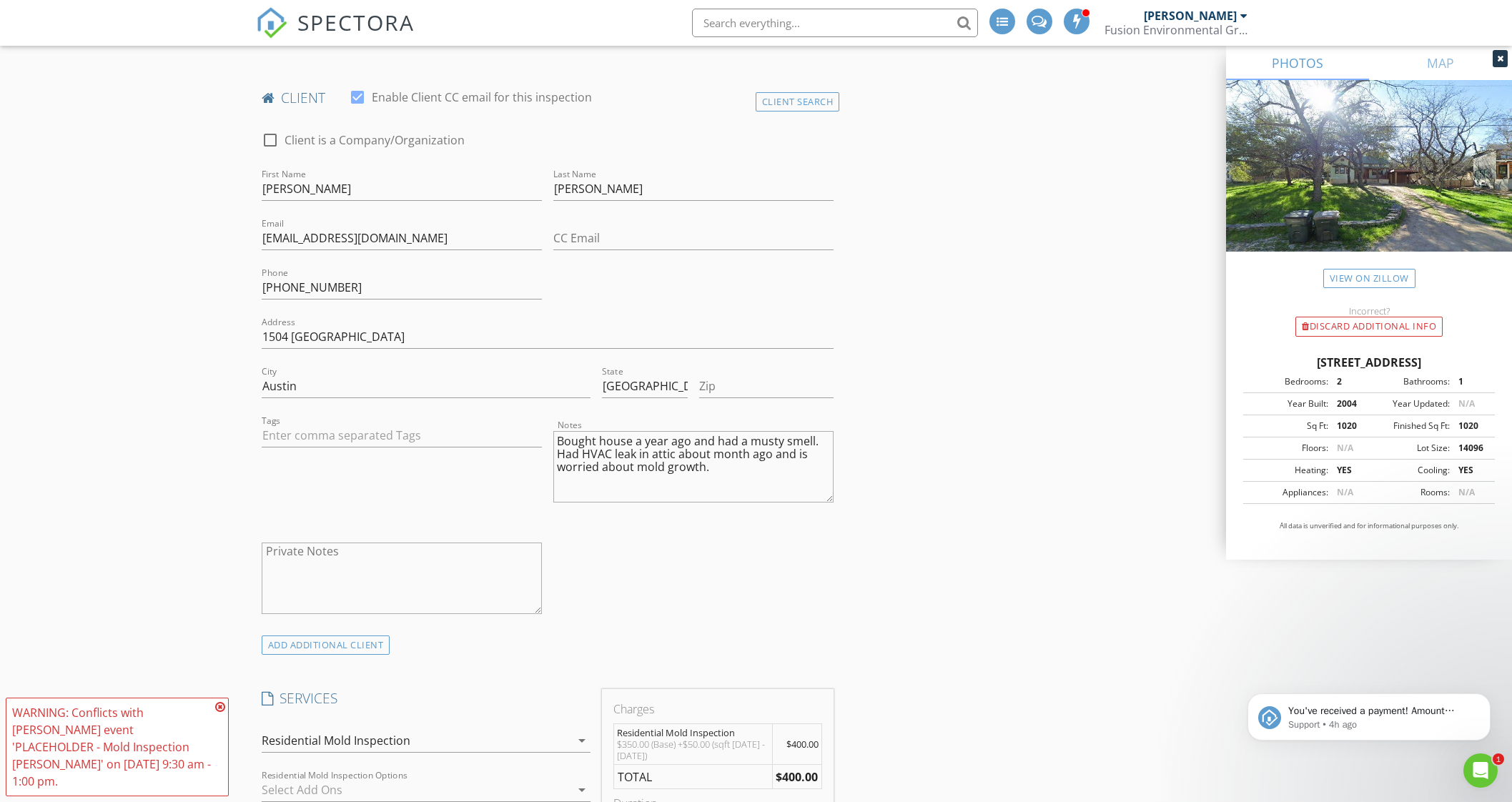 scroll, scrollTop: 804, scrollLeft: 0, axis: vertical 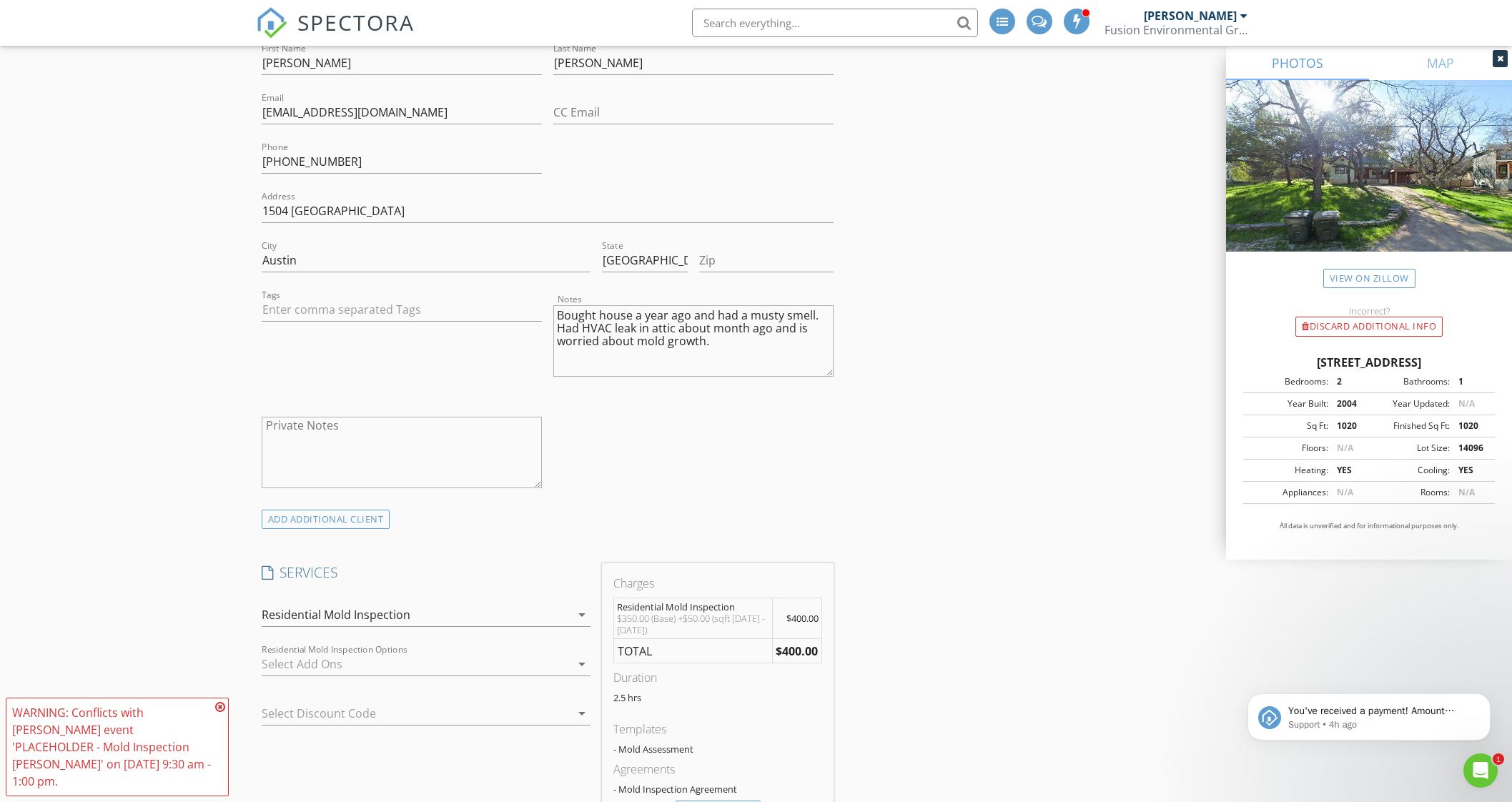 type 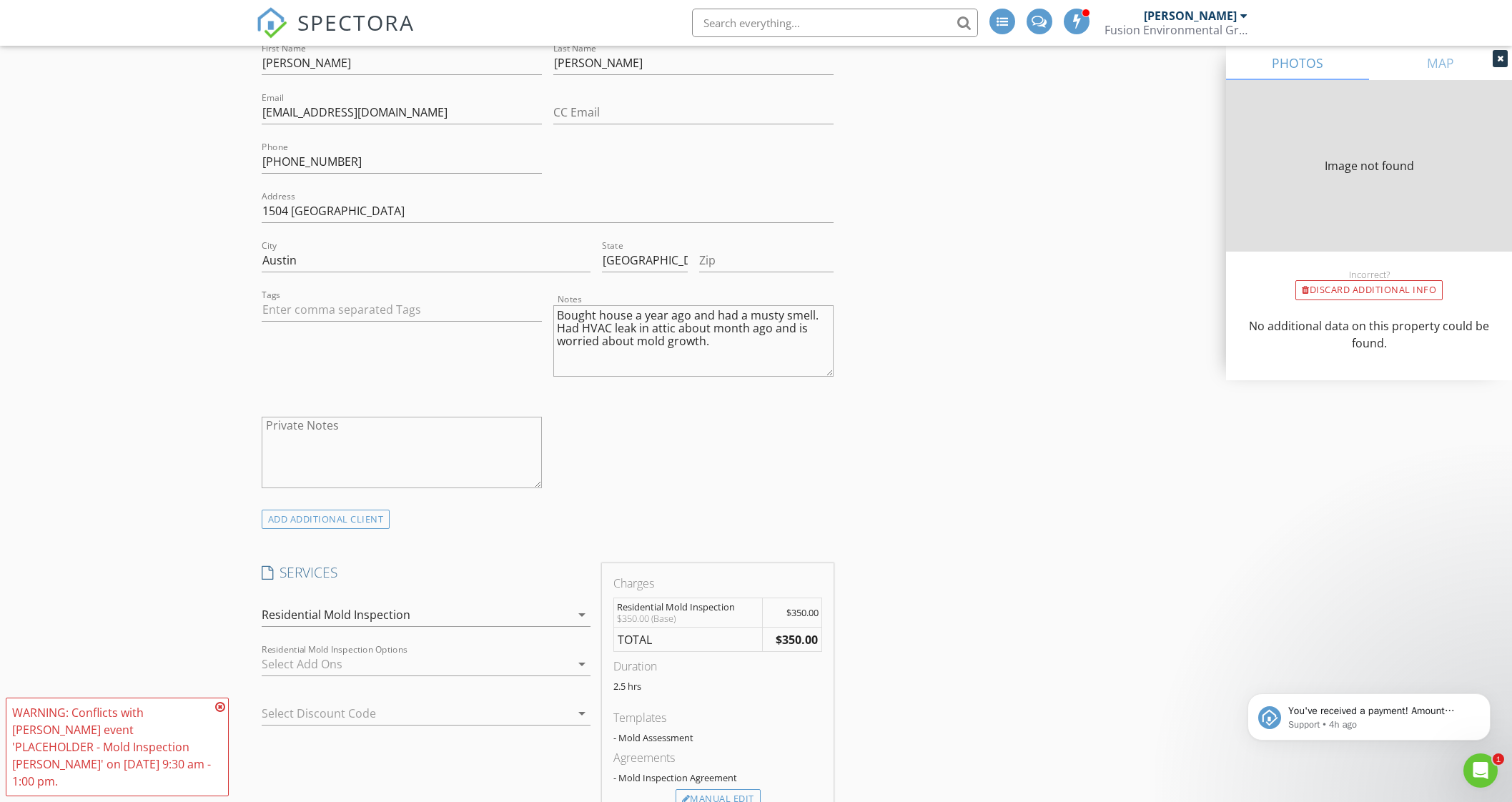 type on "1020" 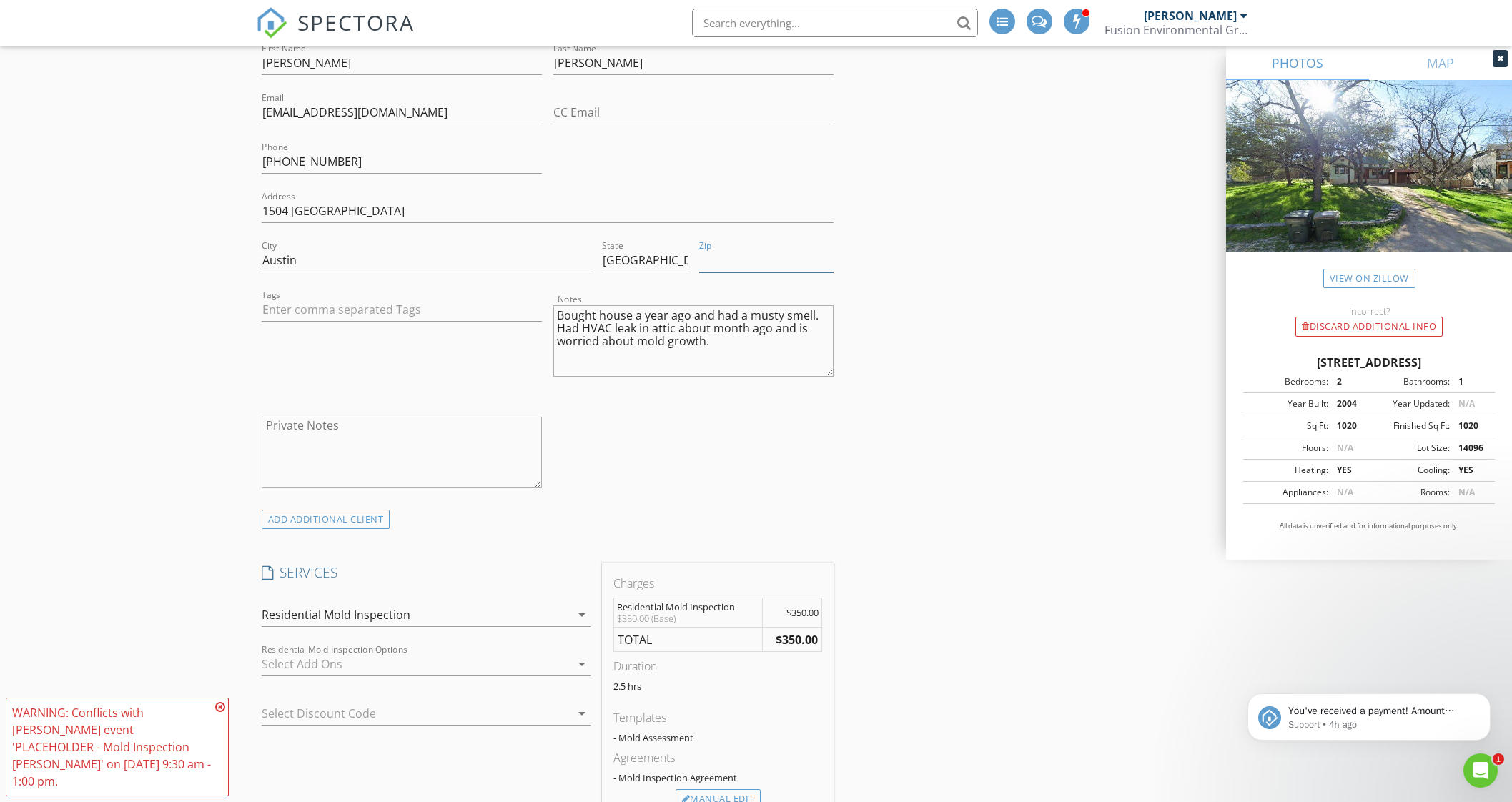 click on "Zip" at bounding box center (766, 260) 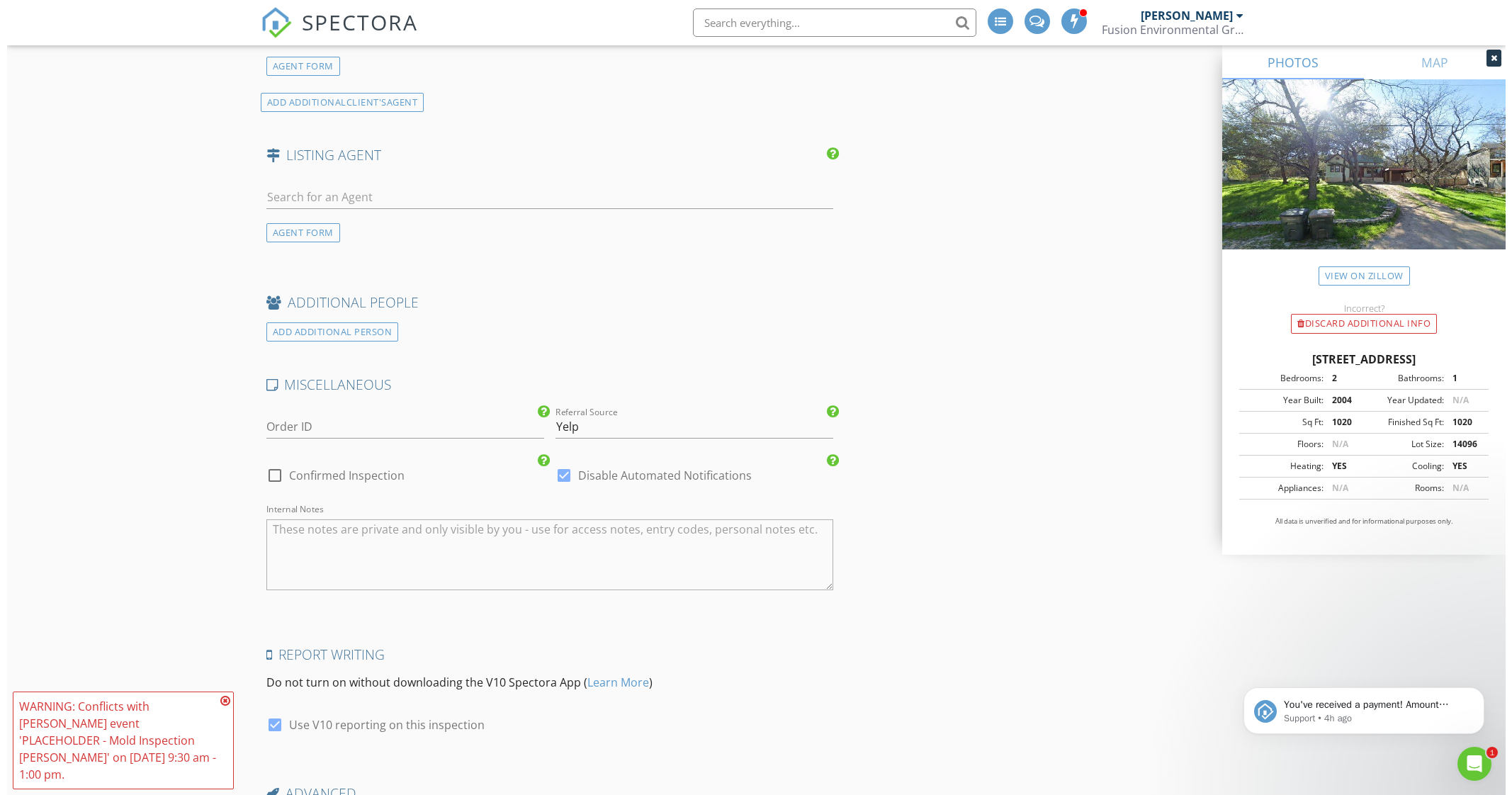 scroll, scrollTop: 2096, scrollLeft: 0, axis: vertical 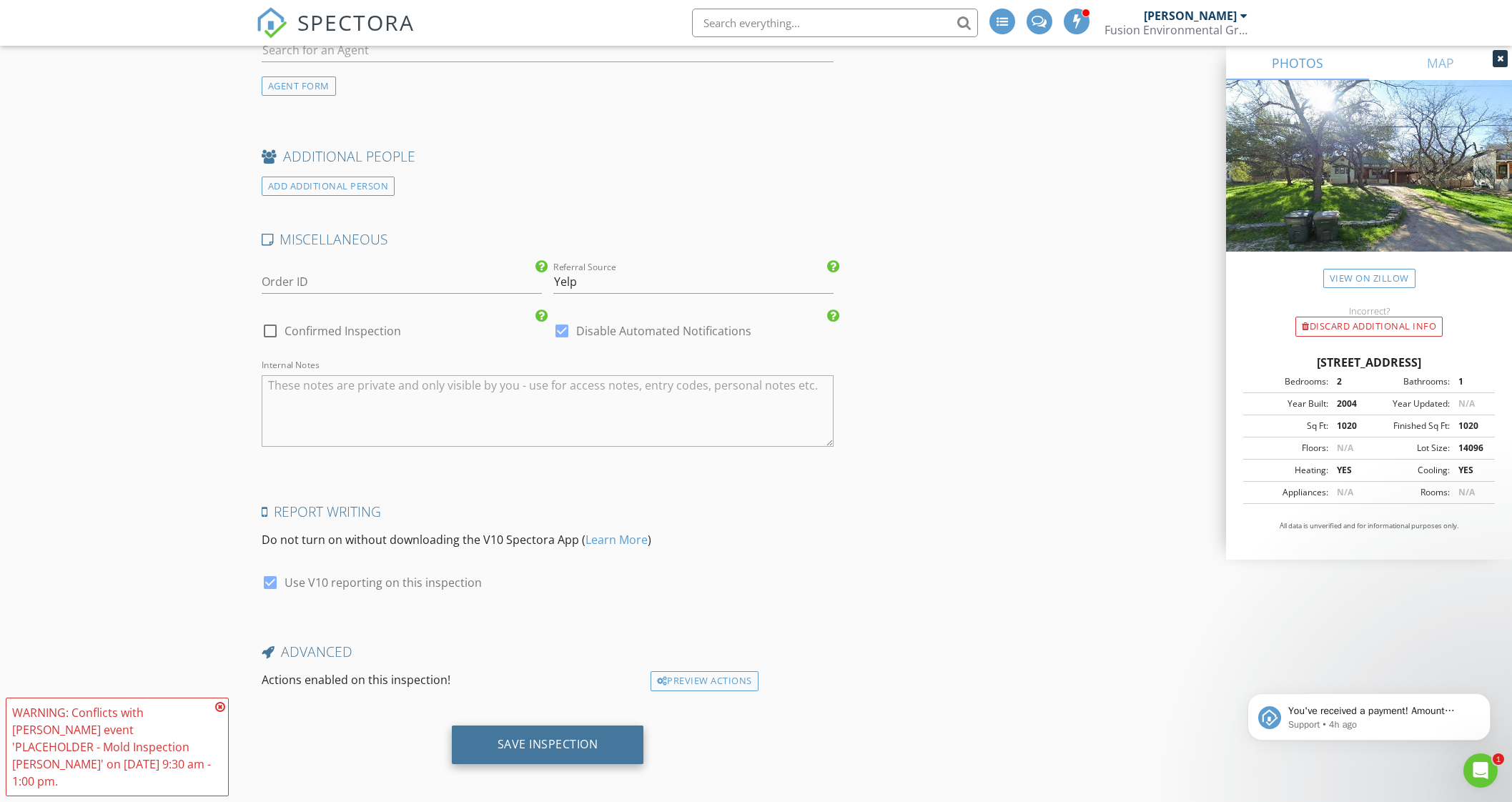 type on "78733" 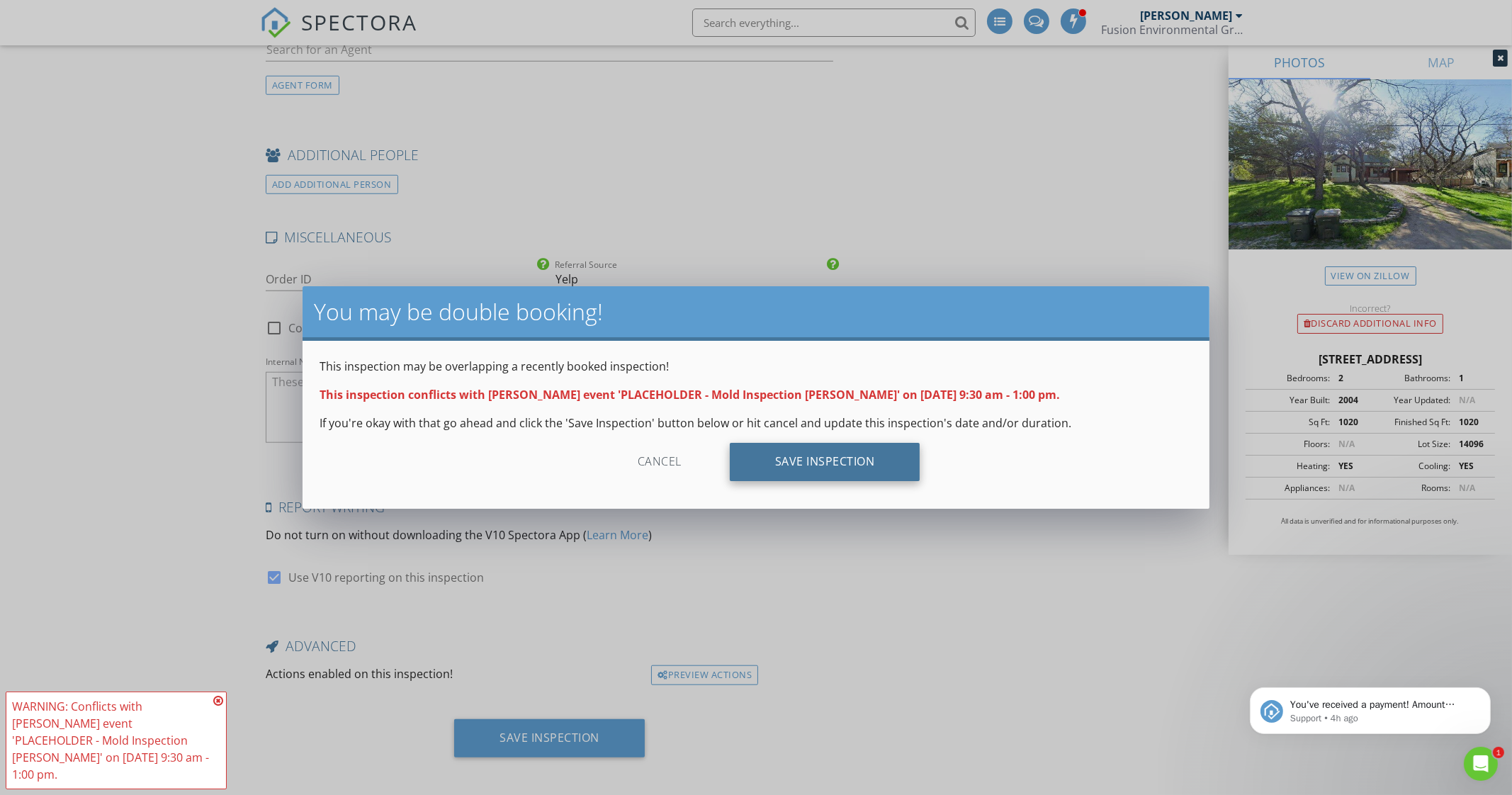 click on "Save Inspection" at bounding box center (825, 462) 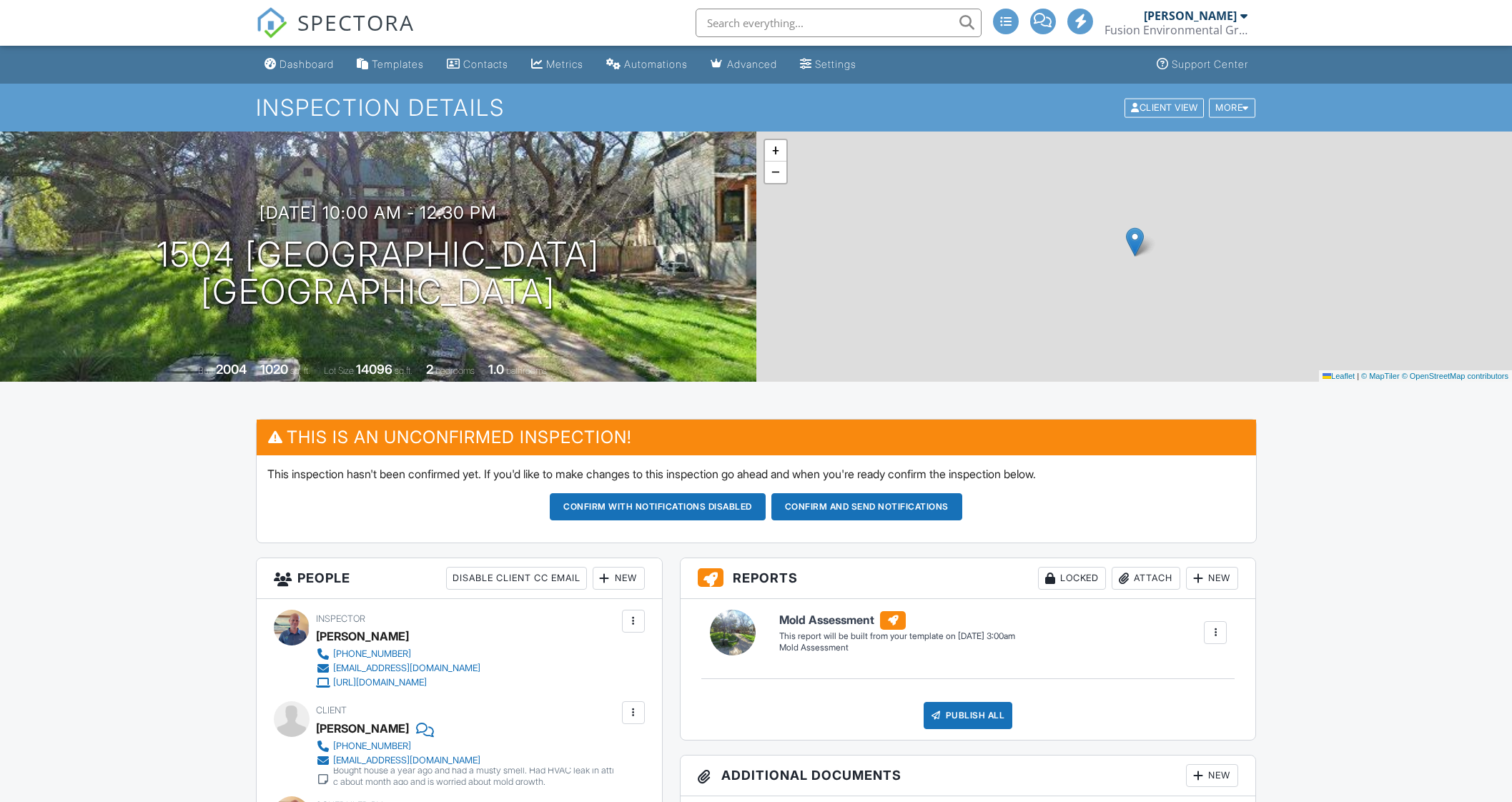 scroll, scrollTop: 0, scrollLeft: 0, axis: both 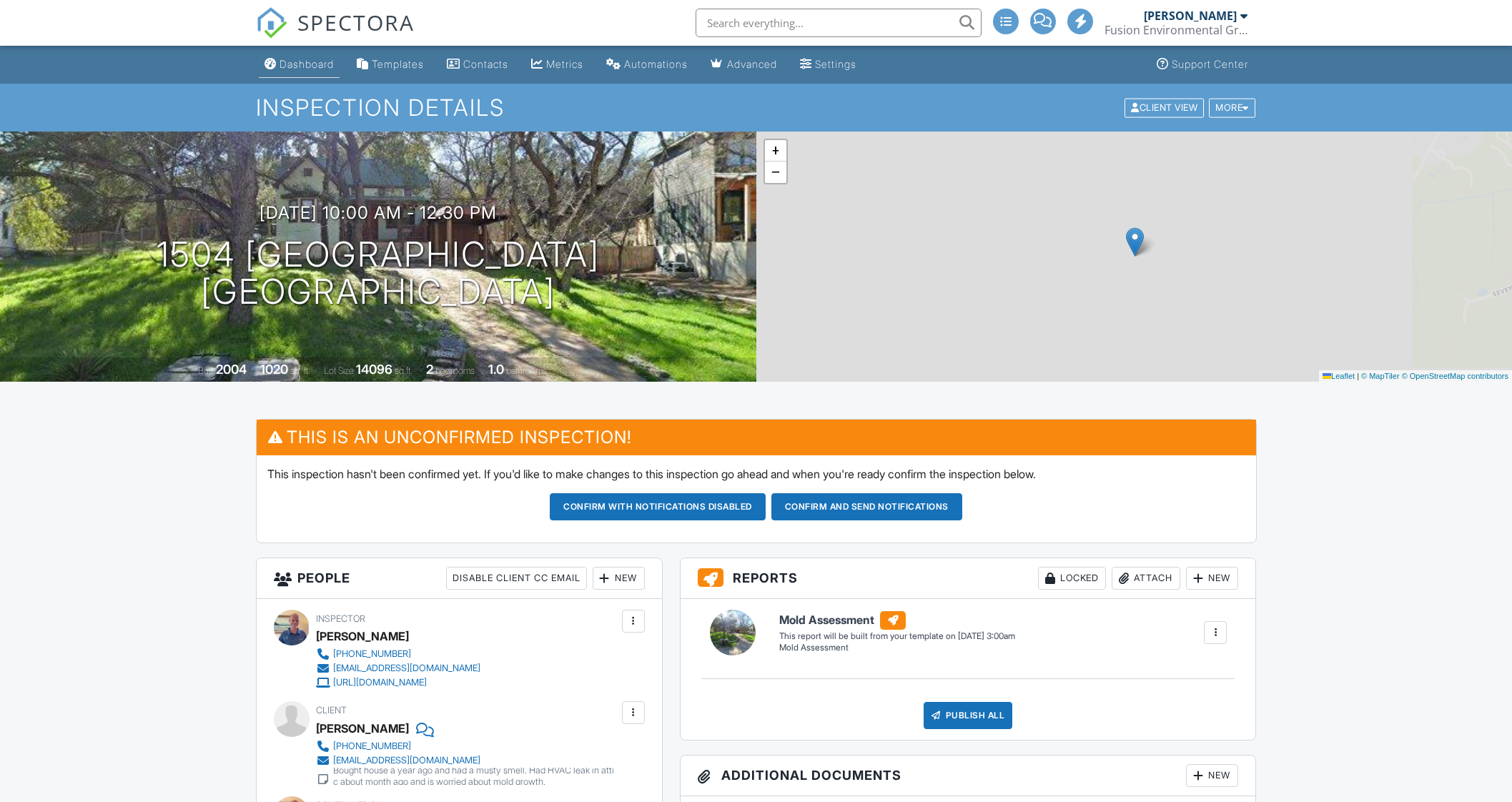 click on "Dashboard" at bounding box center (307, 64) 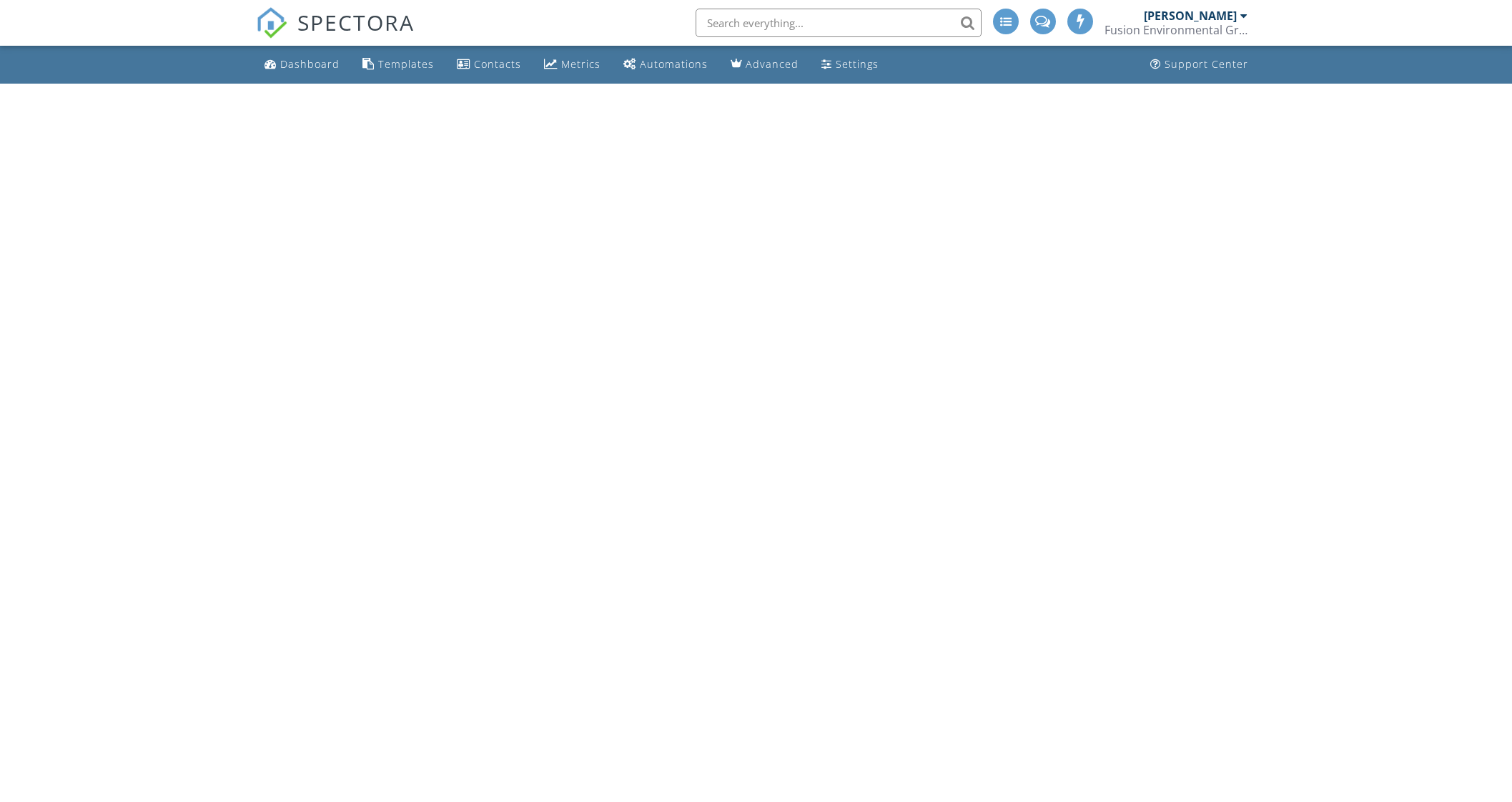 scroll, scrollTop: 0, scrollLeft: 0, axis: both 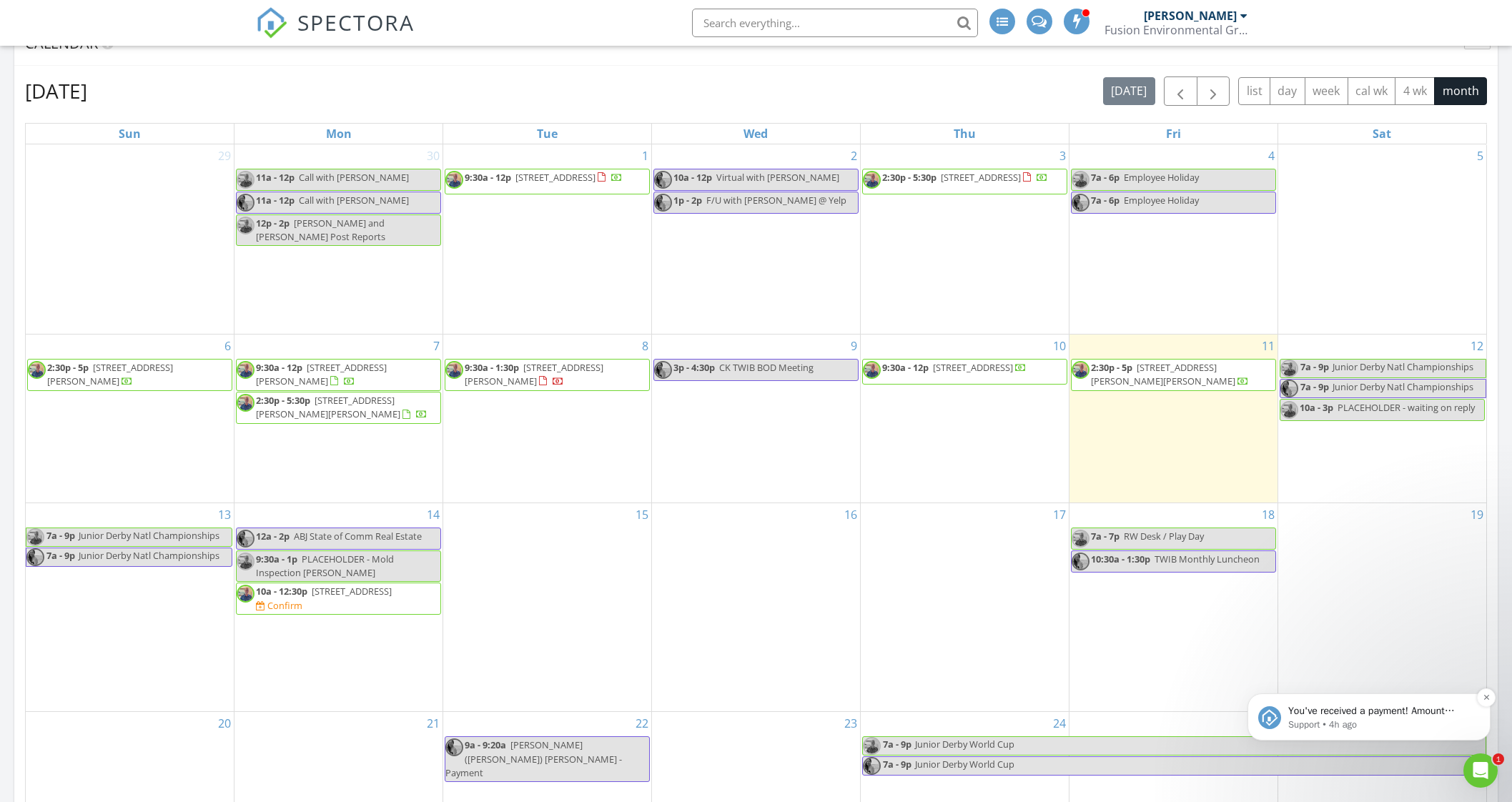 click on "Support • 4h ago" at bounding box center (1380, 725) 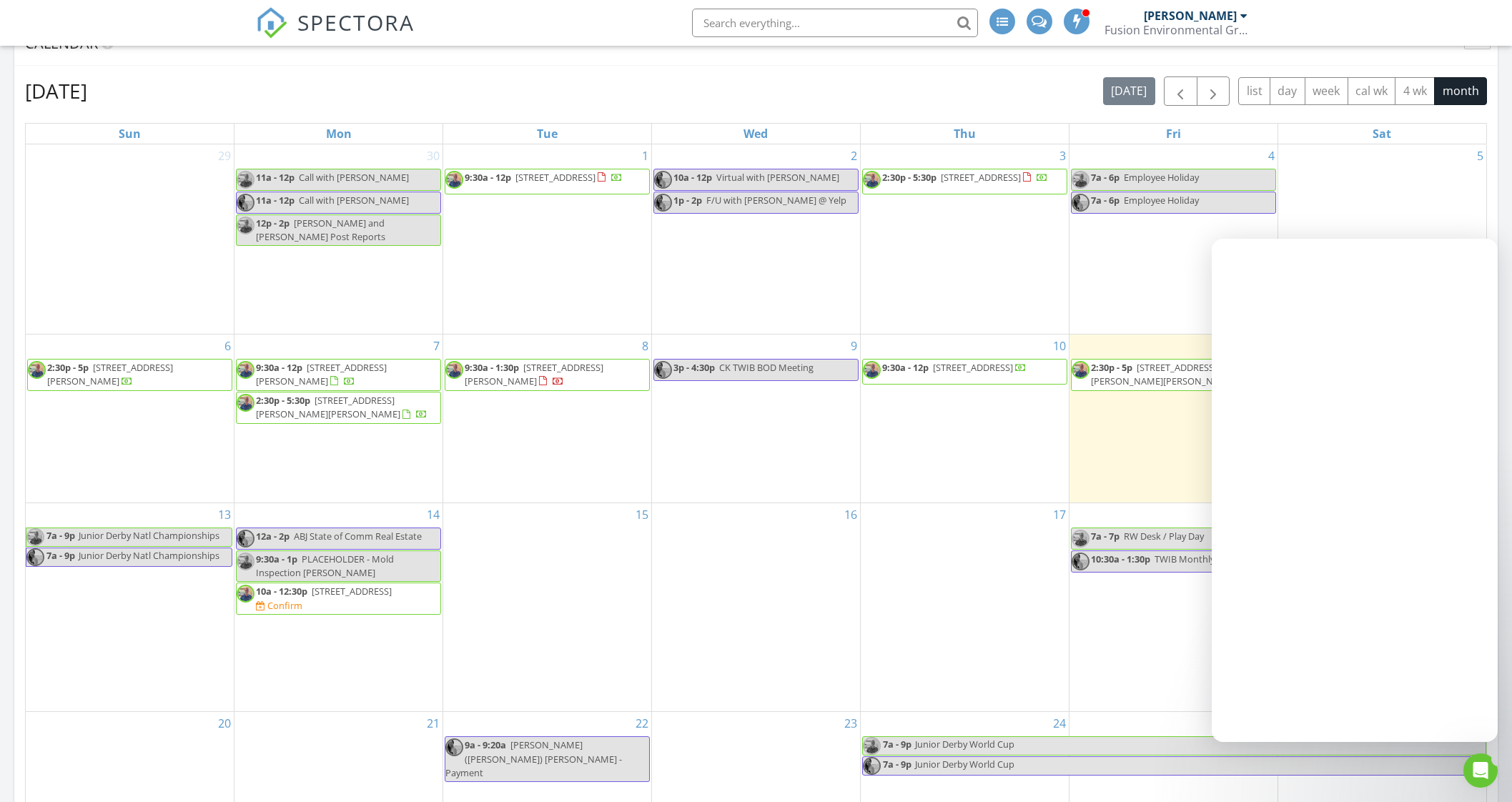 scroll, scrollTop: 0, scrollLeft: 0, axis: both 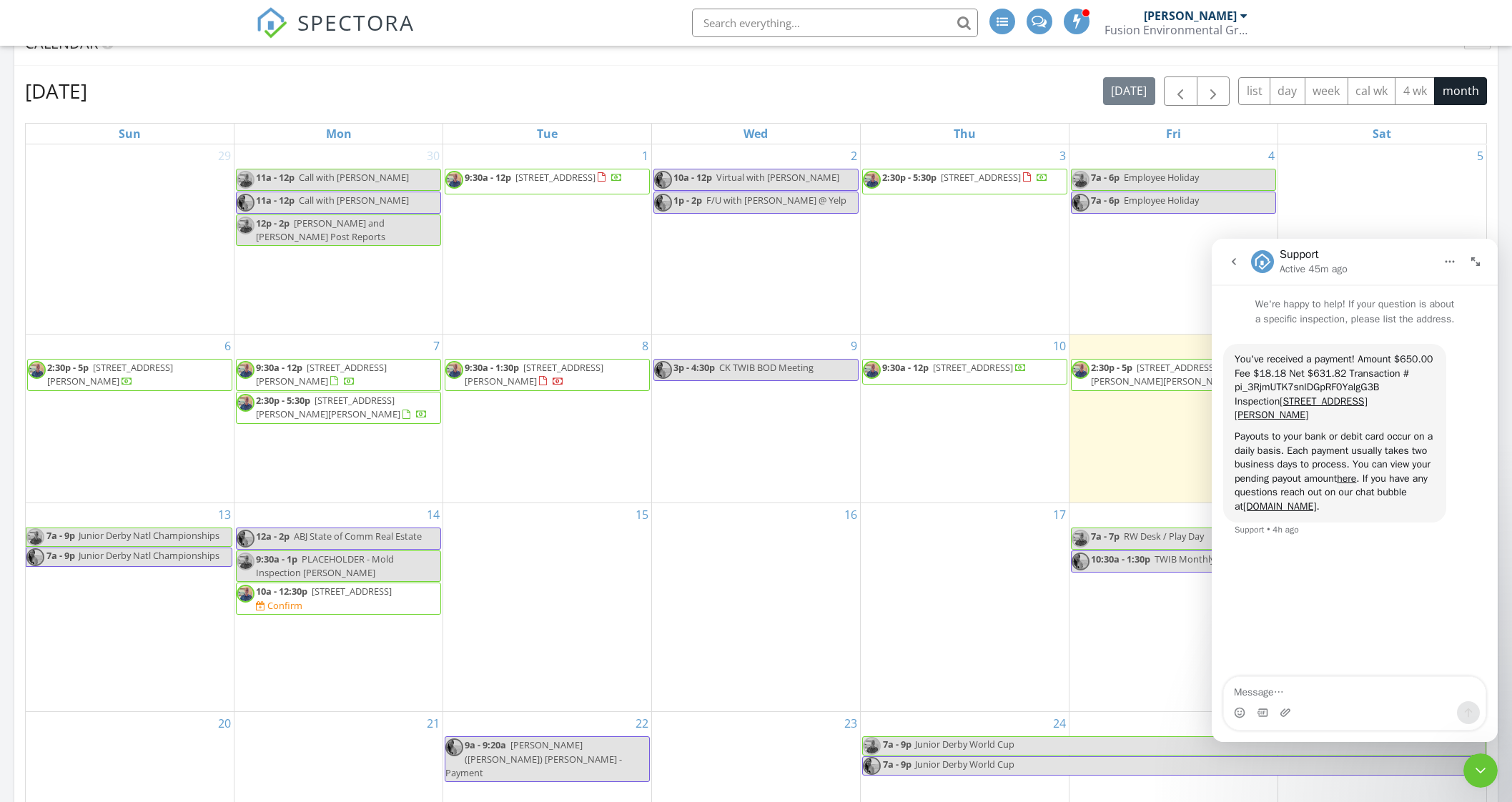 click 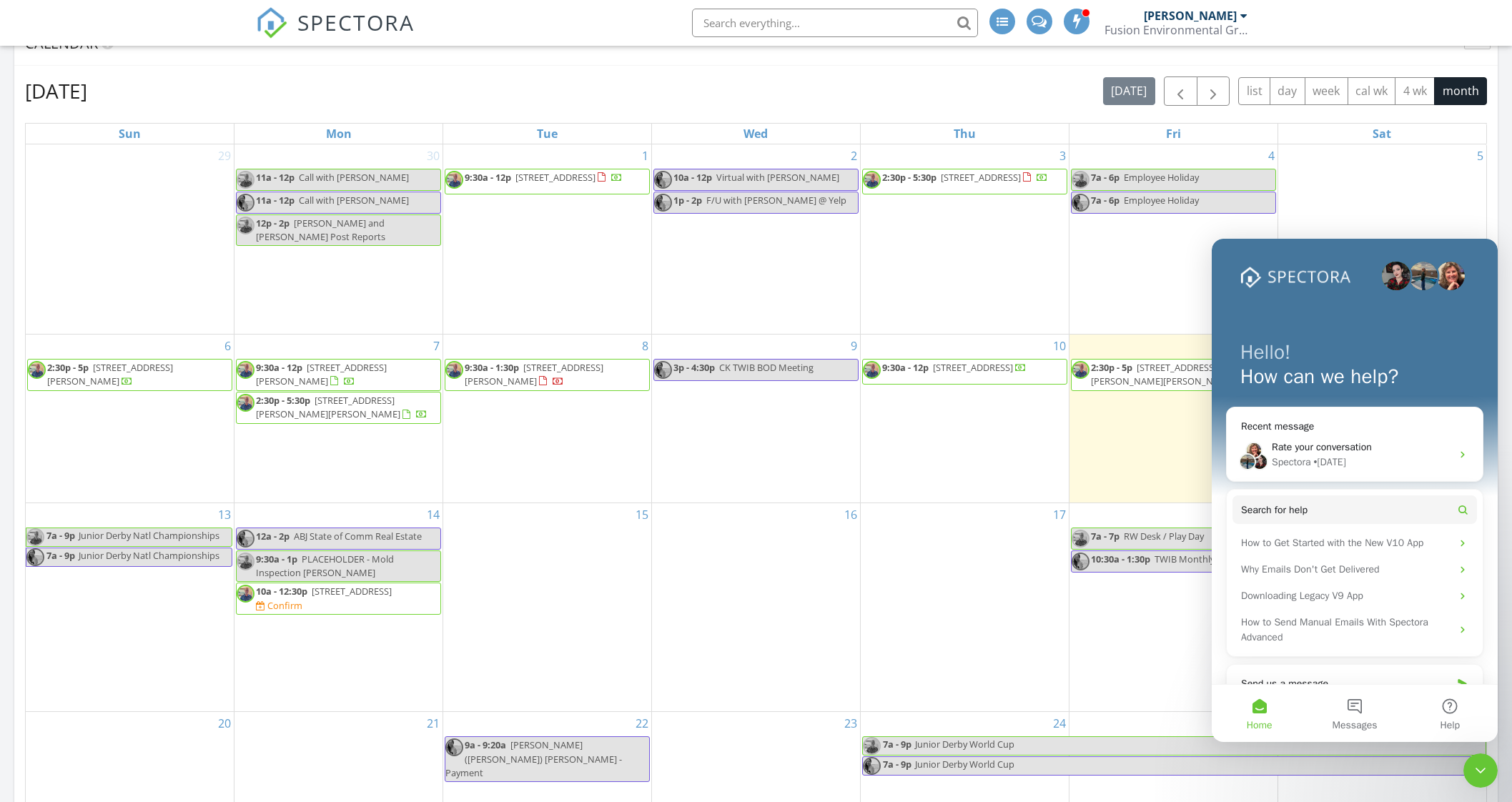 click 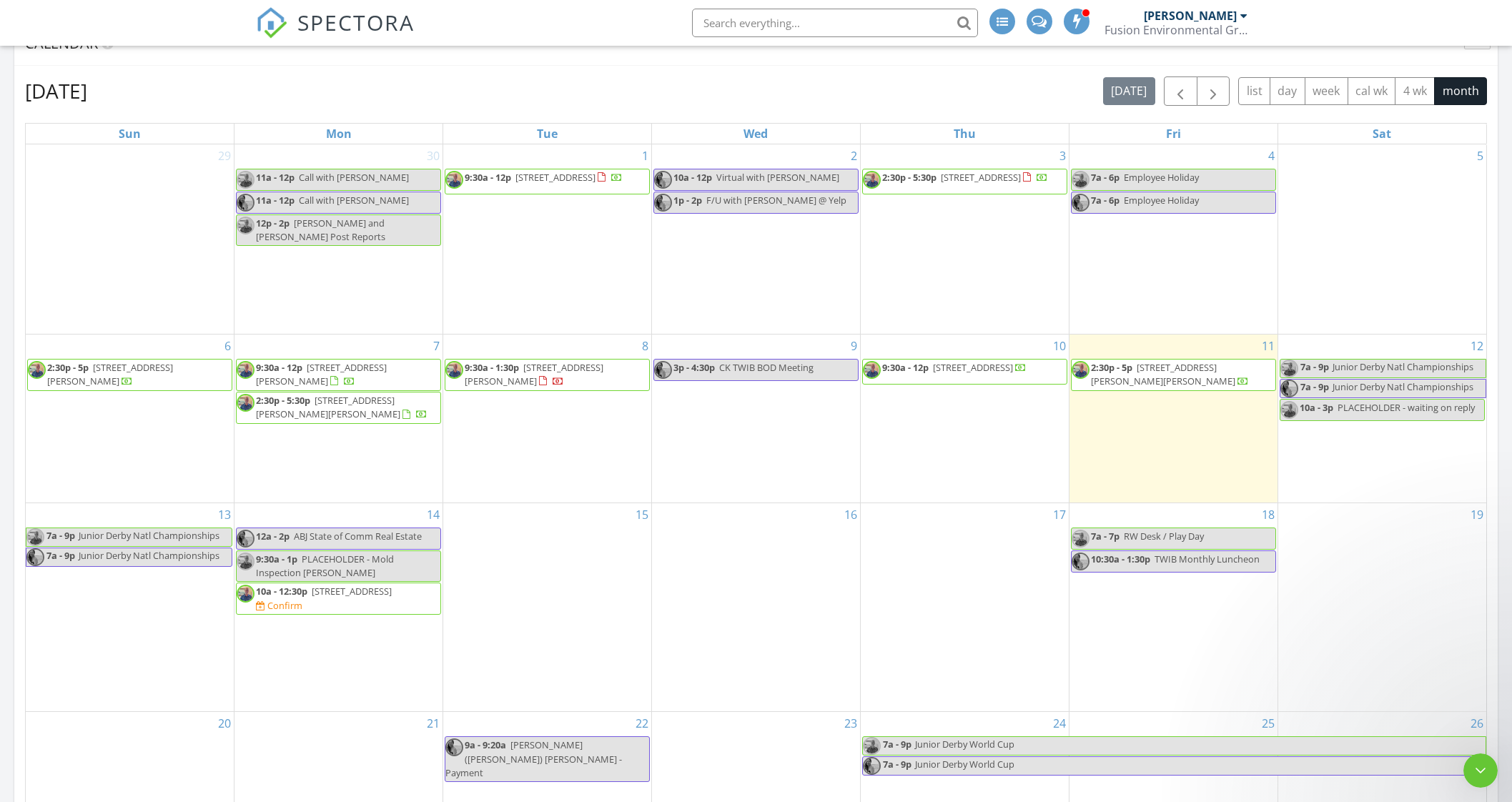 scroll, scrollTop: 0, scrollLeft: 0, axis: both 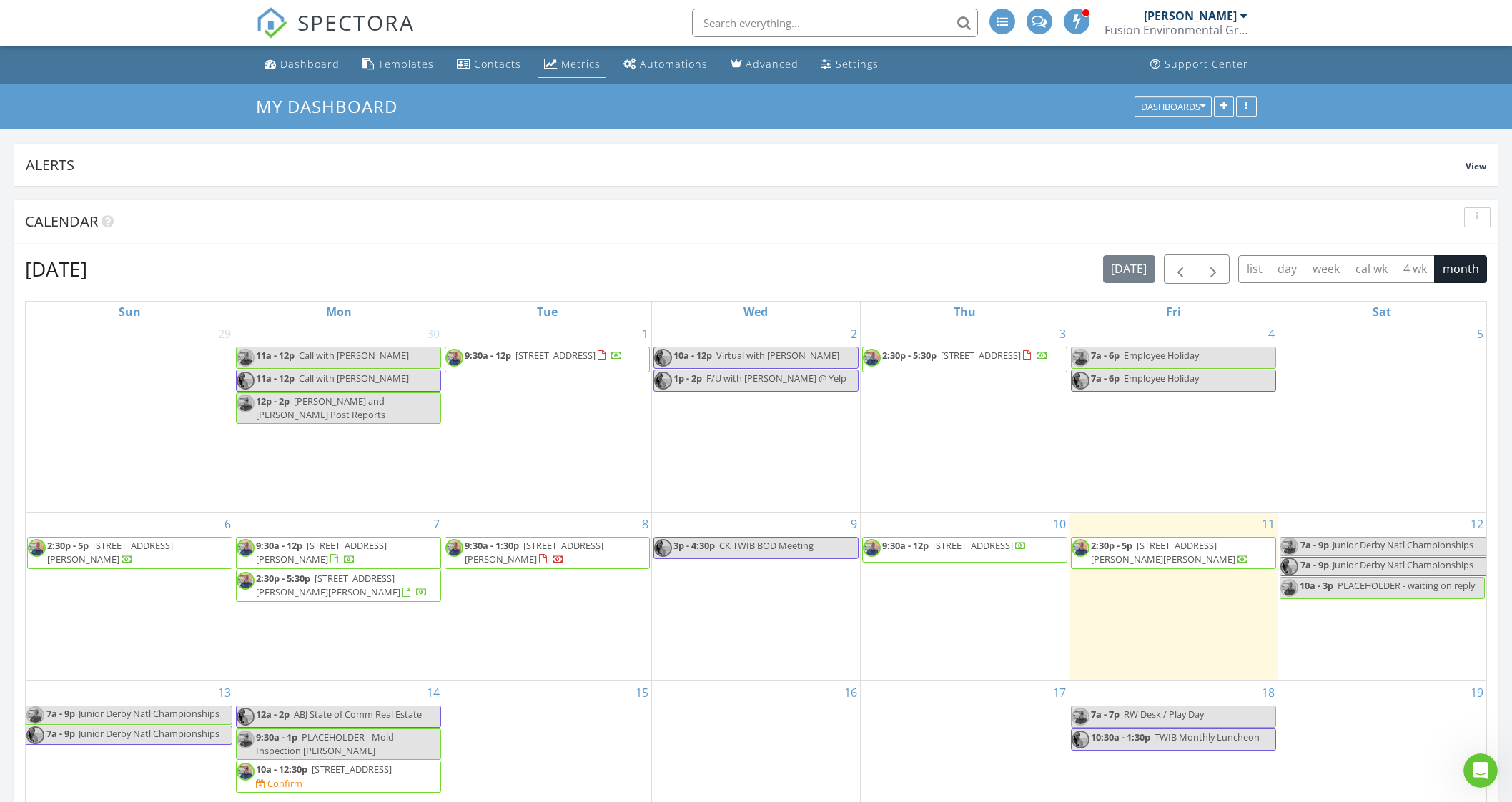 click on "Metrics" at bounding box center [572, 64] 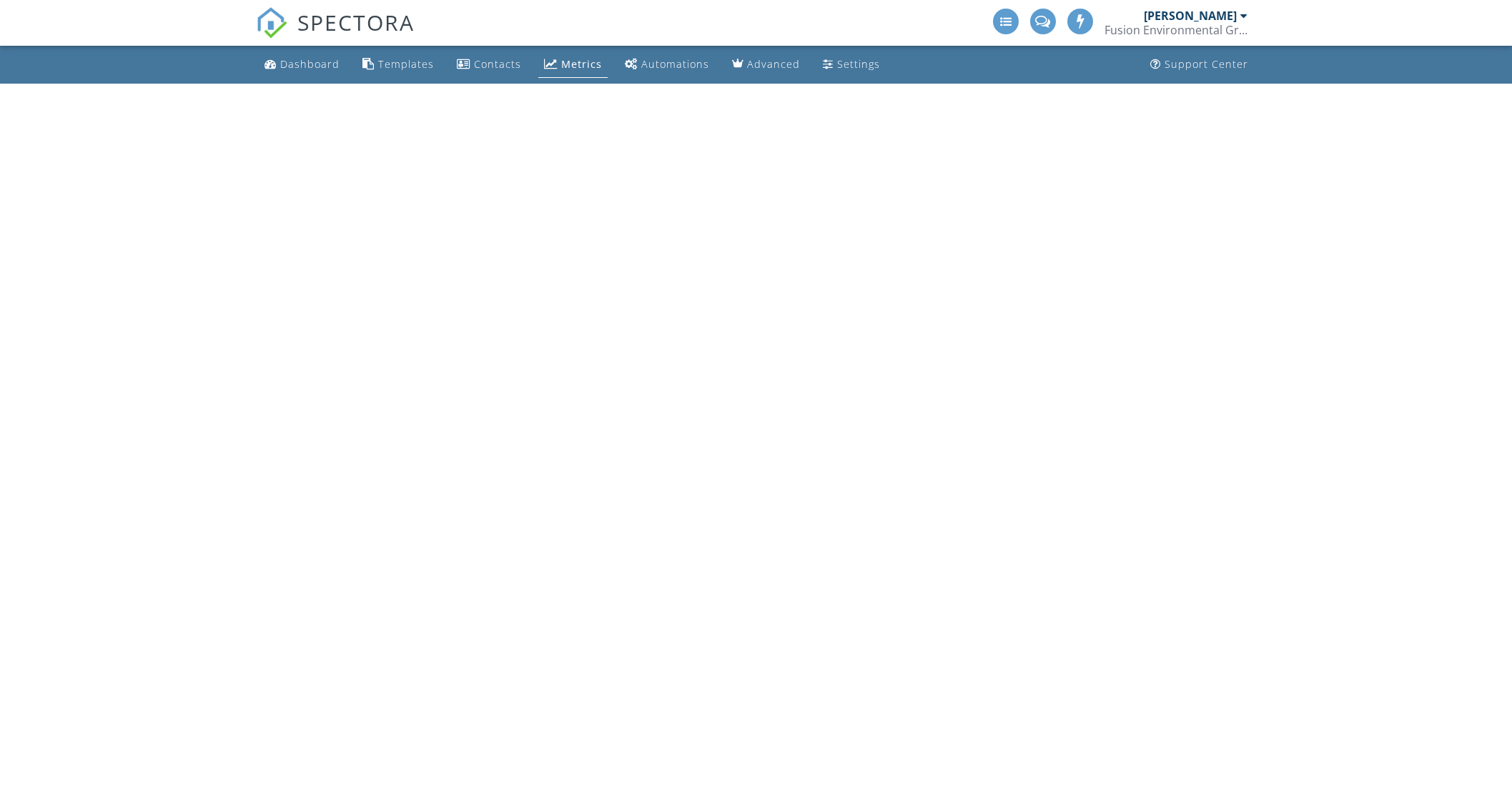 scroll, scrollTop: 0, scrollLeft: 0, axis: both 